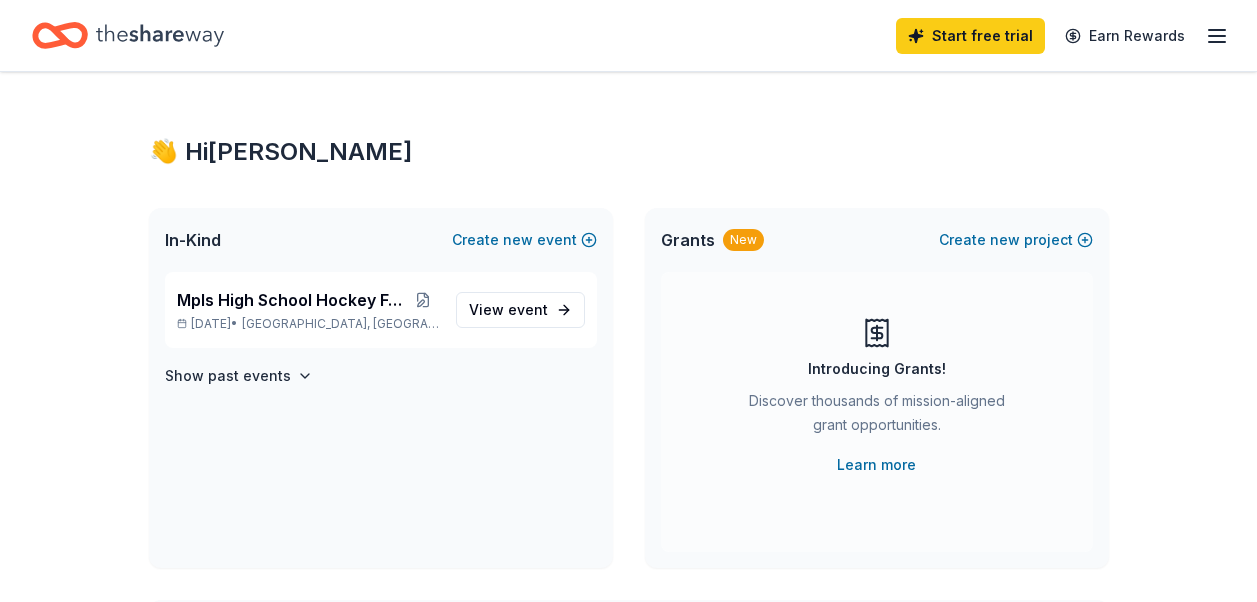 scroll, scrollTop: 0, scrollLeft: 0, axis: both 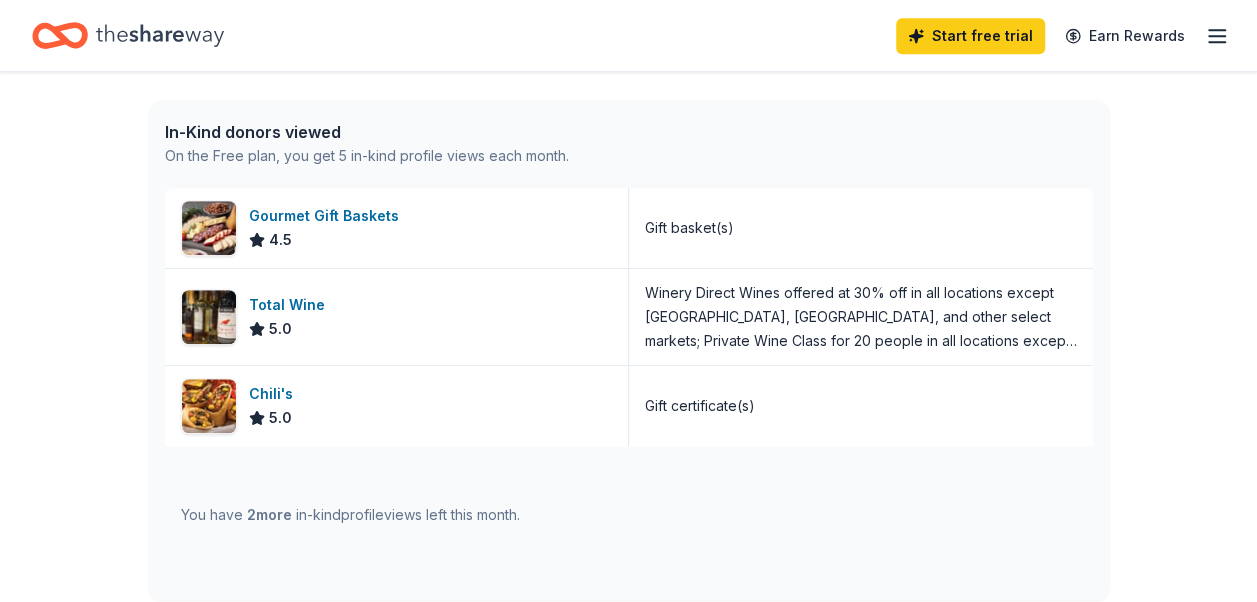 click on "2  more" at bounding box center (269, 514) 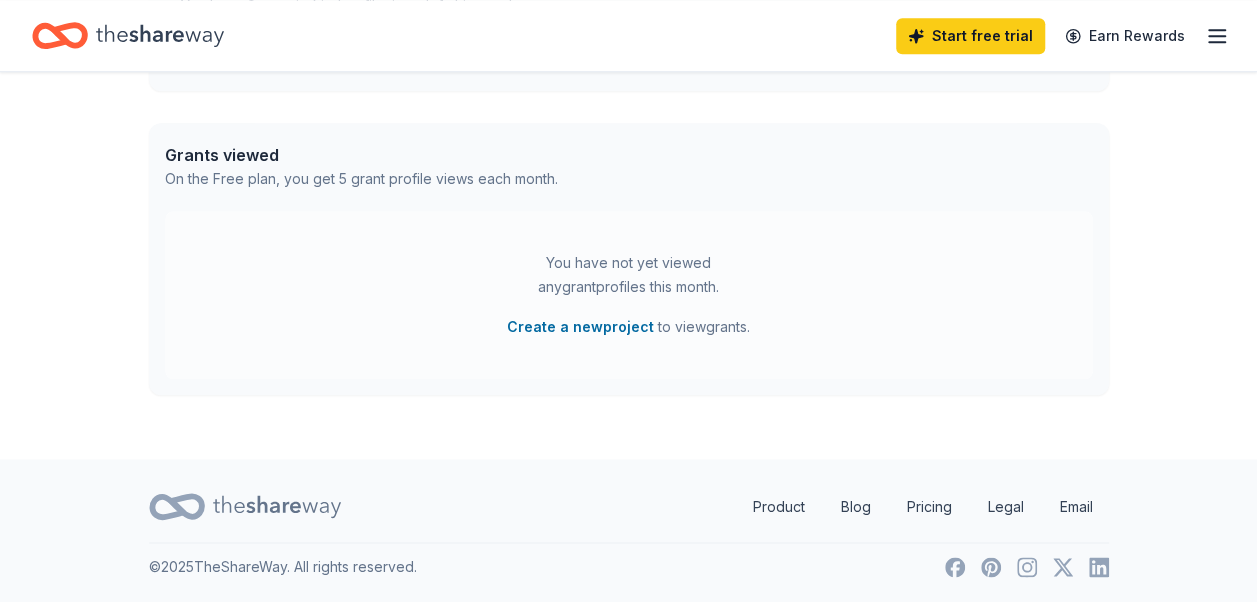 scroll, scrollTop: 0, scrollLeft: 0, axis: both 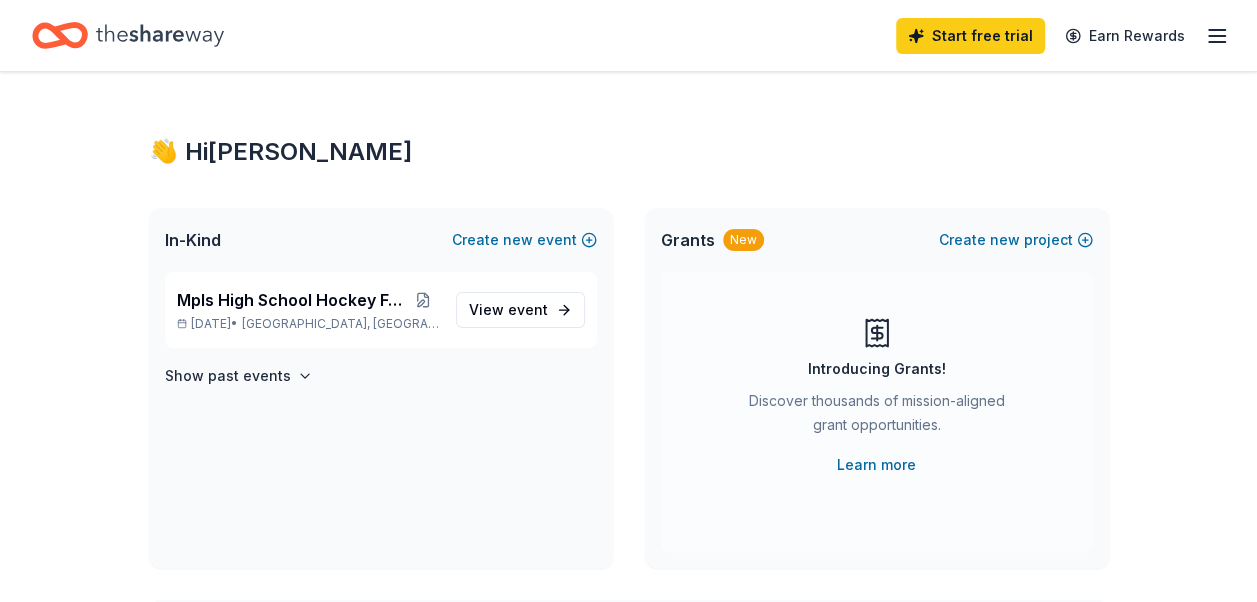 click 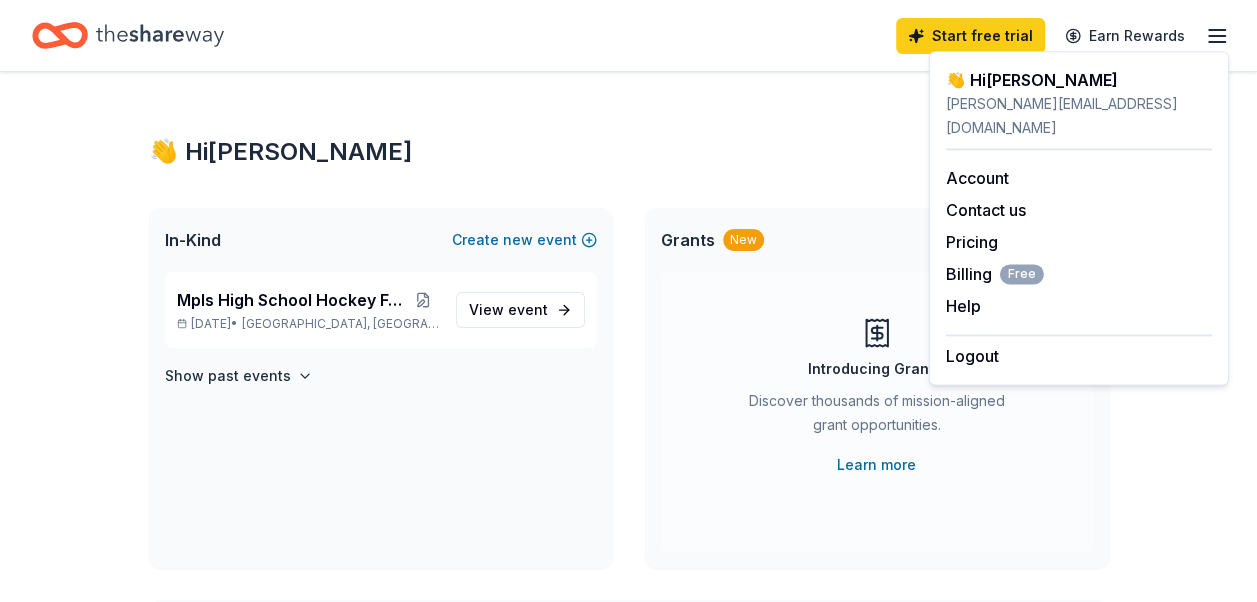 click on "👋 Hi  Chris In-Kind Create  new  event   Mpls High School Hockey Fundraiser Sep 06, 2025  •  Minneapolis, MN View   event   Show past events Grants New Create  new  project   Introducing Grants! Discover thousands of mission-aligned grant opportunities. Learn more In-Kind donors viewed On the Free plan, you get 5 in-kind profile views each month. Gourmet Gift Baskets 4.5 Gift basket(s) Total Wine 5.0 Winery Direct Wines offered at 30% off in all locations except CT, MA, and other select markets; Private Wine Class for 20 people in all locations except available in WI, CO, and other select markets Chili's 5.0 Gift certificate(s) You have   2  more   in-kind  profile  views   left this month.  Grants viewed On the Free plan, you get 5 grant profile views each month. You have not yet viewed any  grant  profiles this month. Create a new  project   to view  grants ." at bounding box center (629, 770) 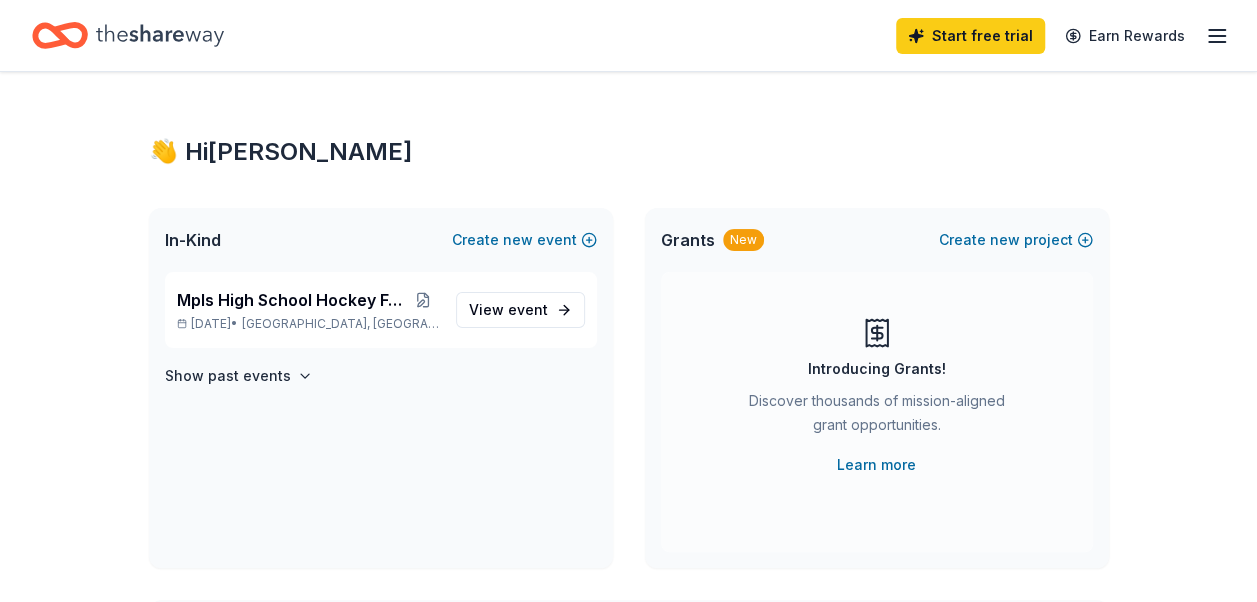 click on "In-Kind" at bounding box center [193, 240] 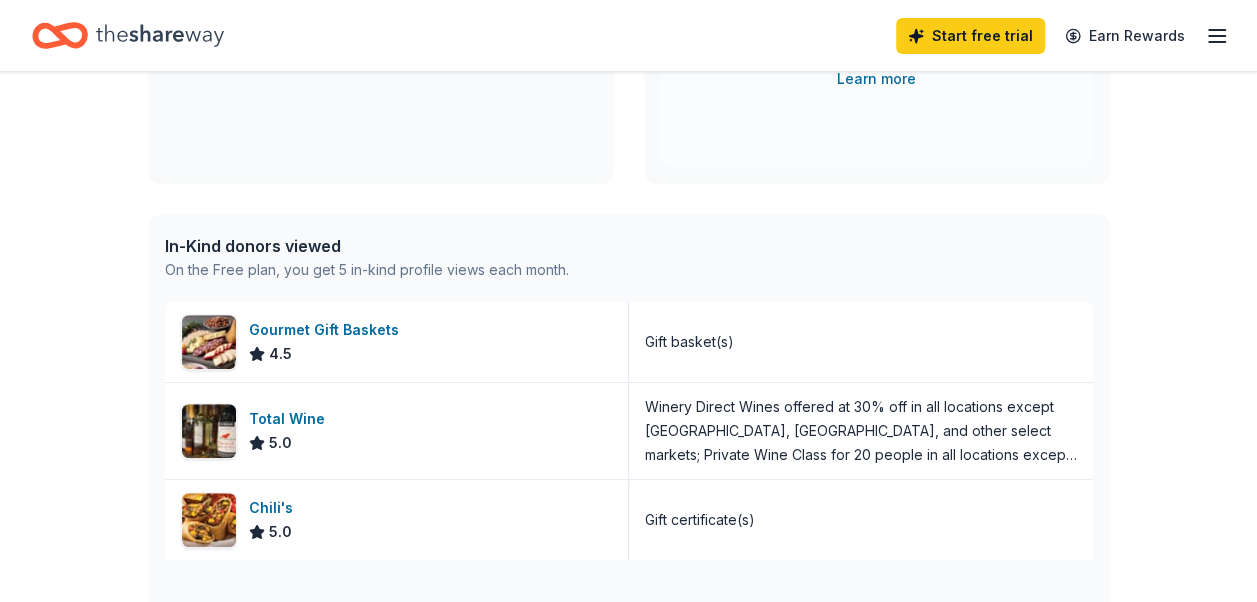scroll, scrollTop: 390, scrollLeft: 0, axis: vertical 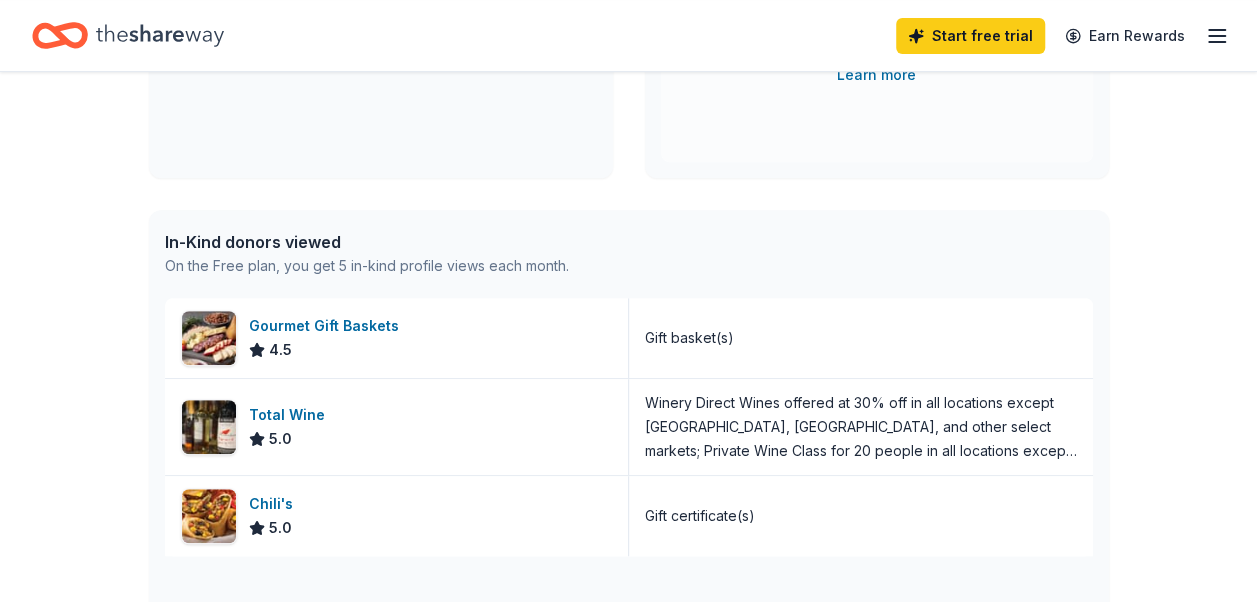 click on "In-Kind donors viewed On the Free plan, you get 5 in-kind profile views each month." at bounding box center (629, 254) 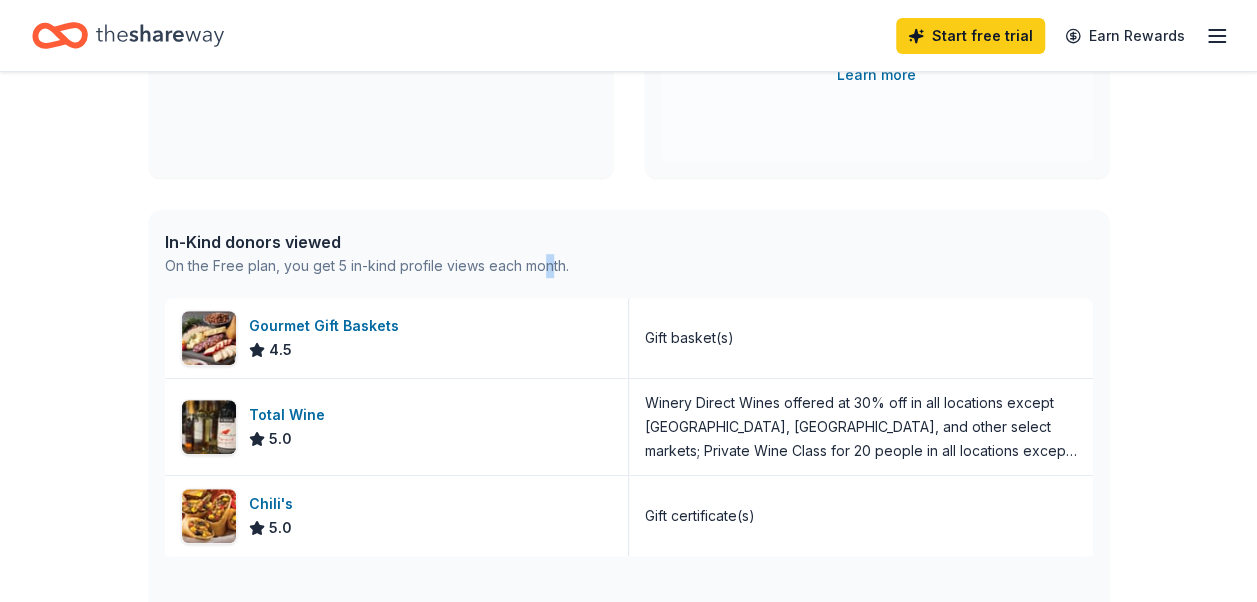 click on "On the Free plan, you get 5 in-kind profile views each month." at bounding box center [367, 266] 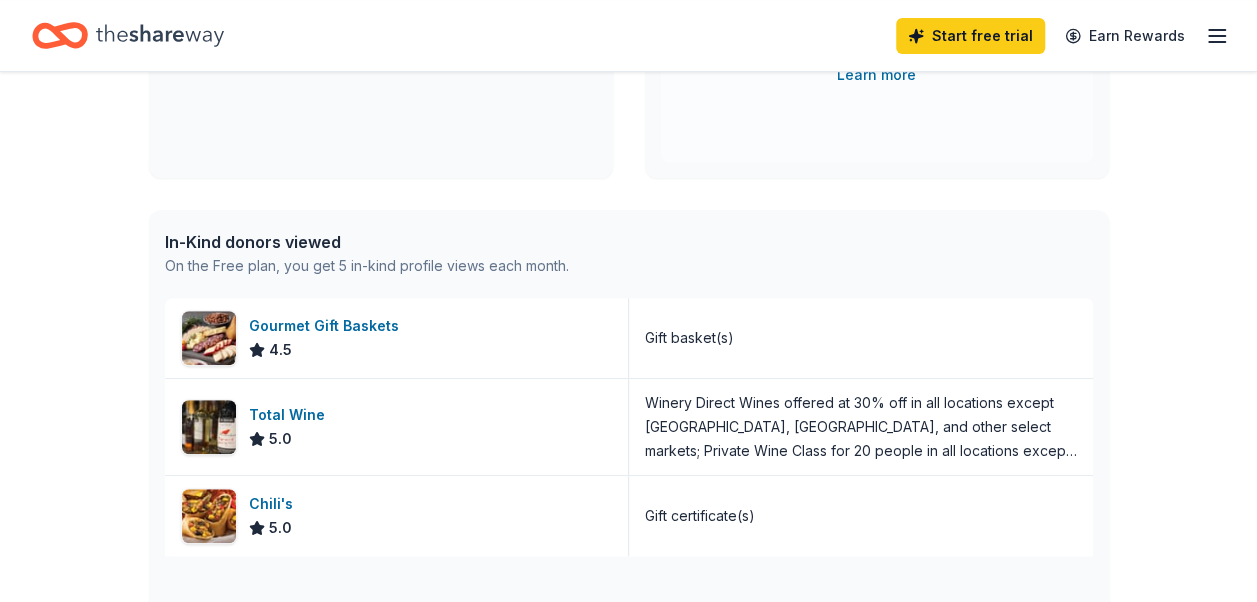drag, startPoint x: 548, startPoint y: 254, endPoint x: 728, endPoint y: 268, distance: 180.54362 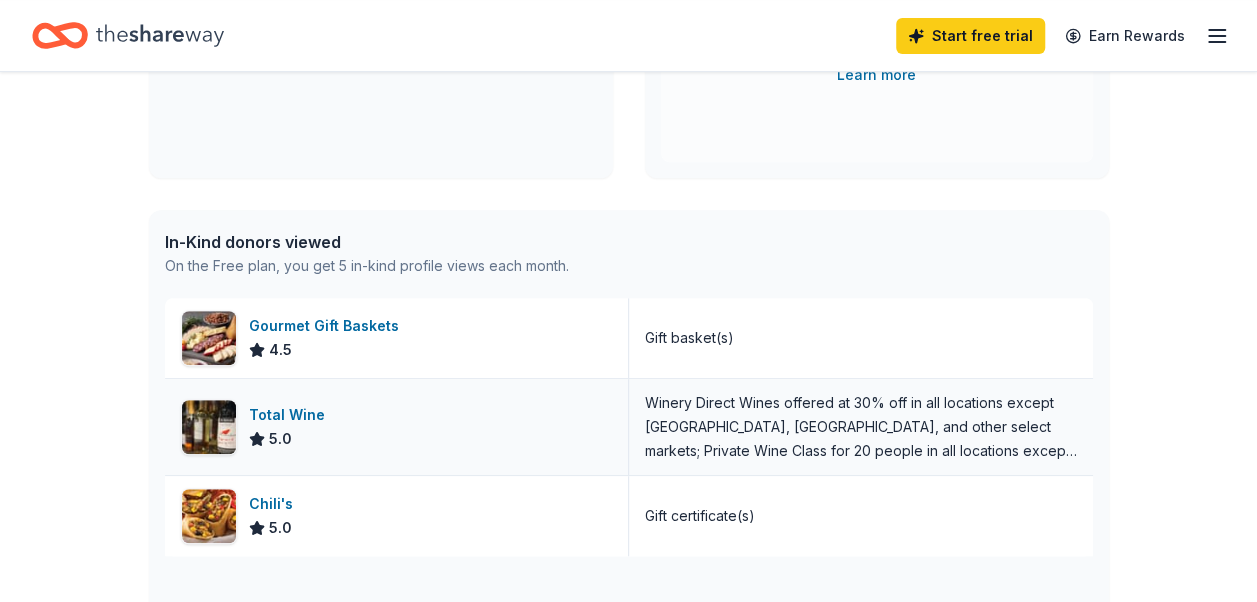 click on "Total Wine 5.0" at bounding box center (397, 427) 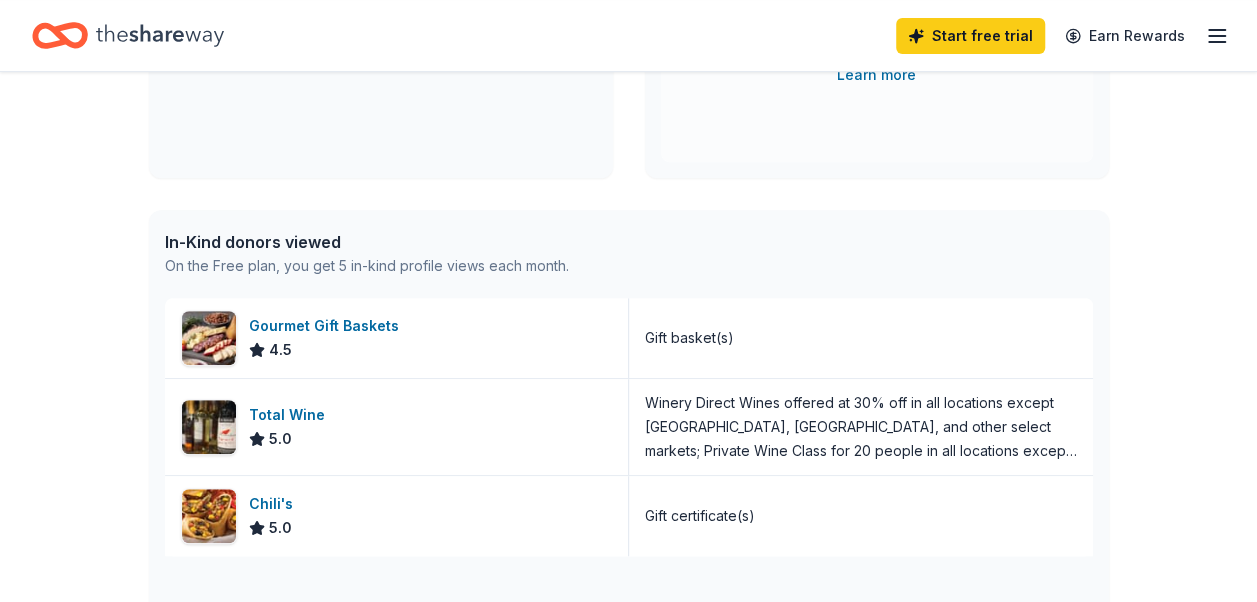 click 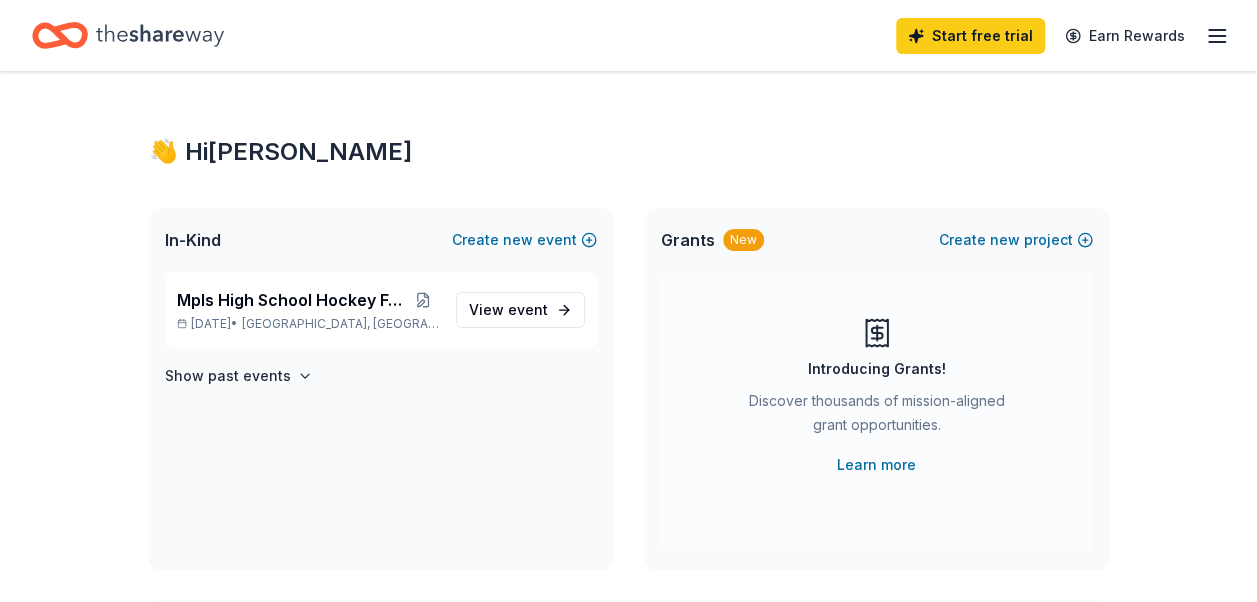 click 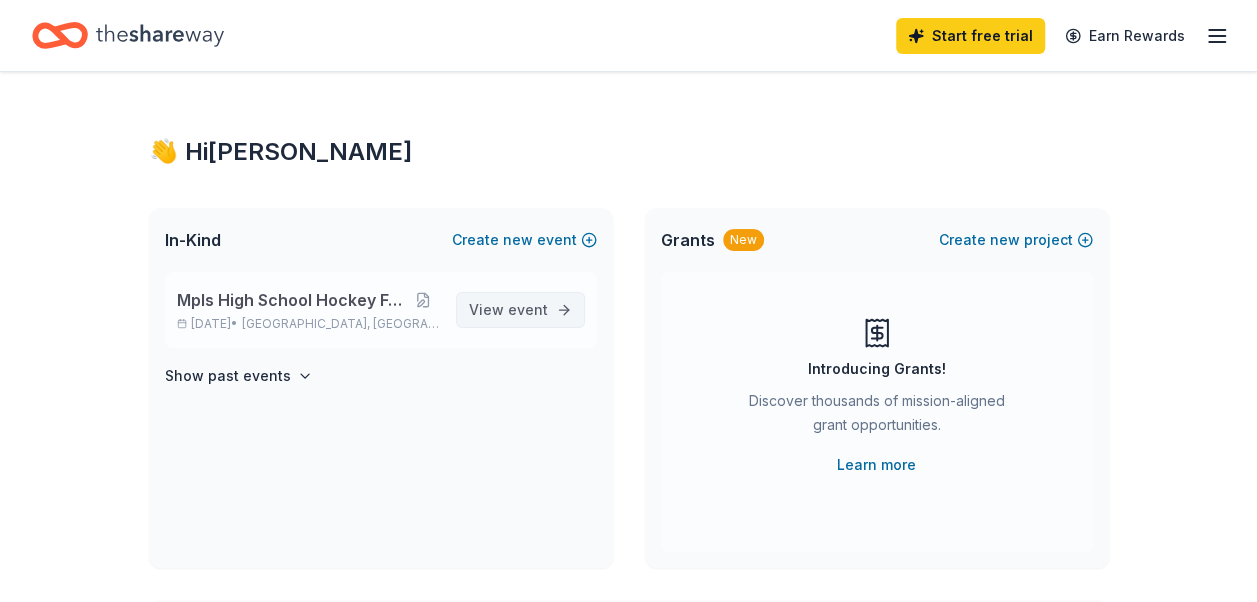 click on "View   event" at bounding box center [520, 310] 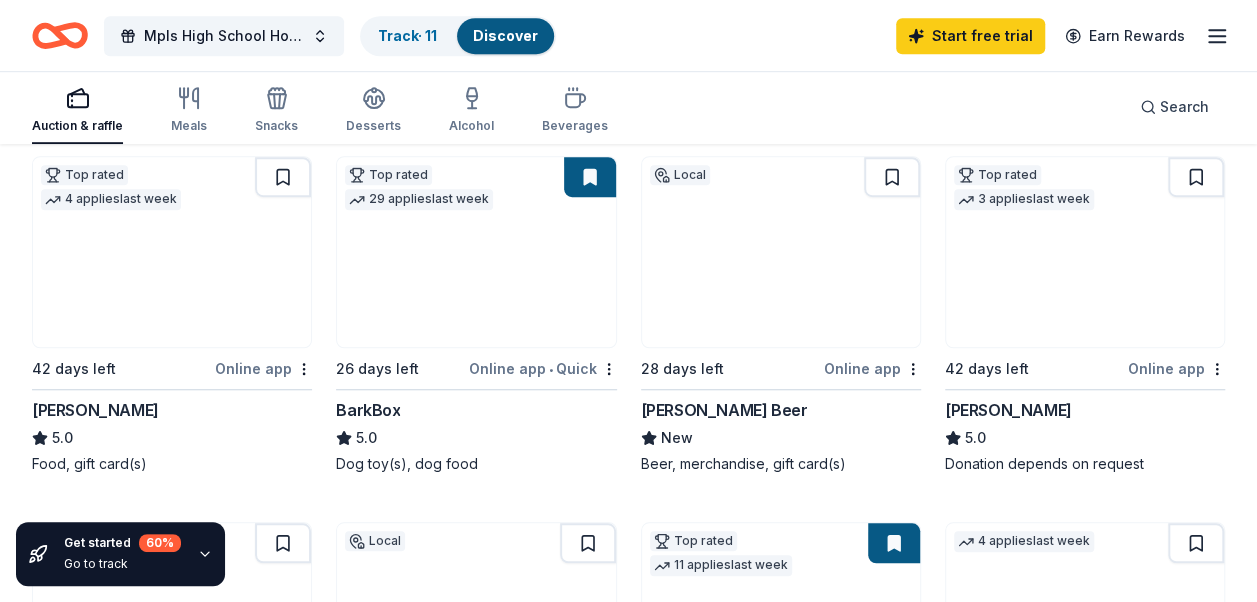 scroll, scrollTop: 594, scrollLeft: 0, axis: vertical 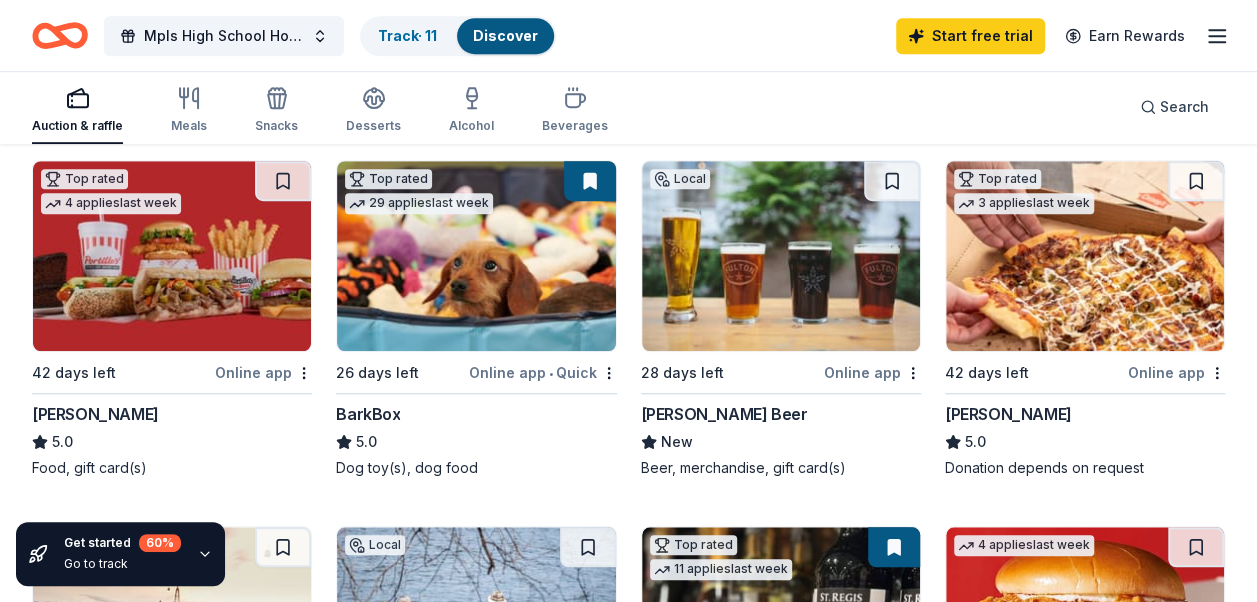 click on "Online app • Quick" at bounding box center [543, 372] 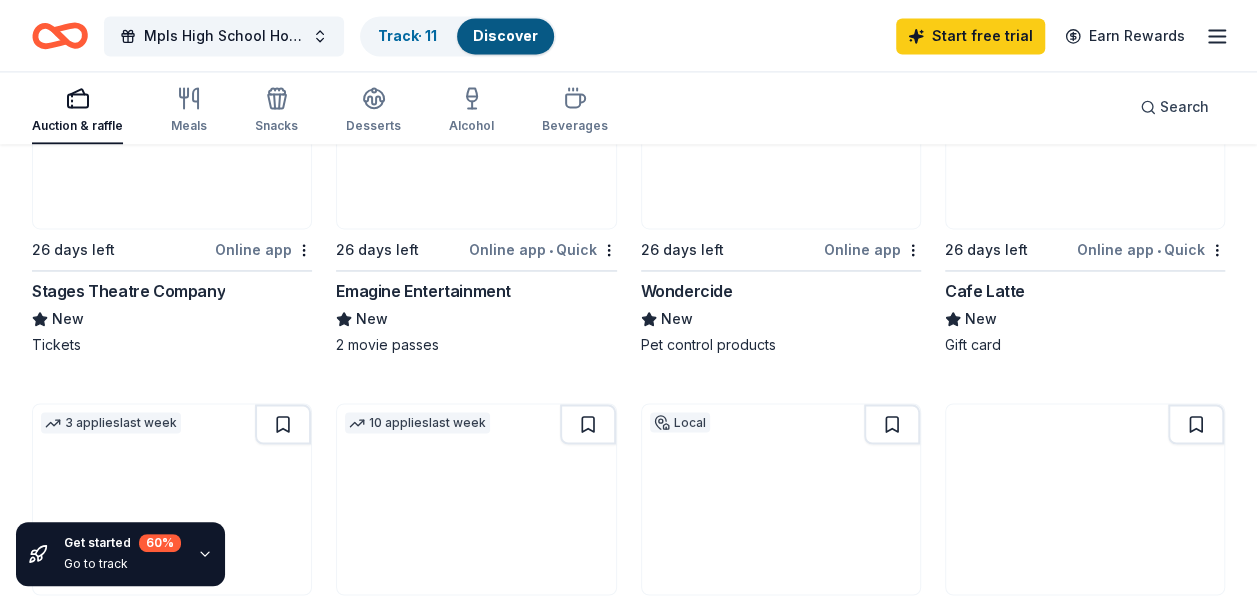scroll, scrollTop: 1465, scrollLeft: 0, axis: vertical 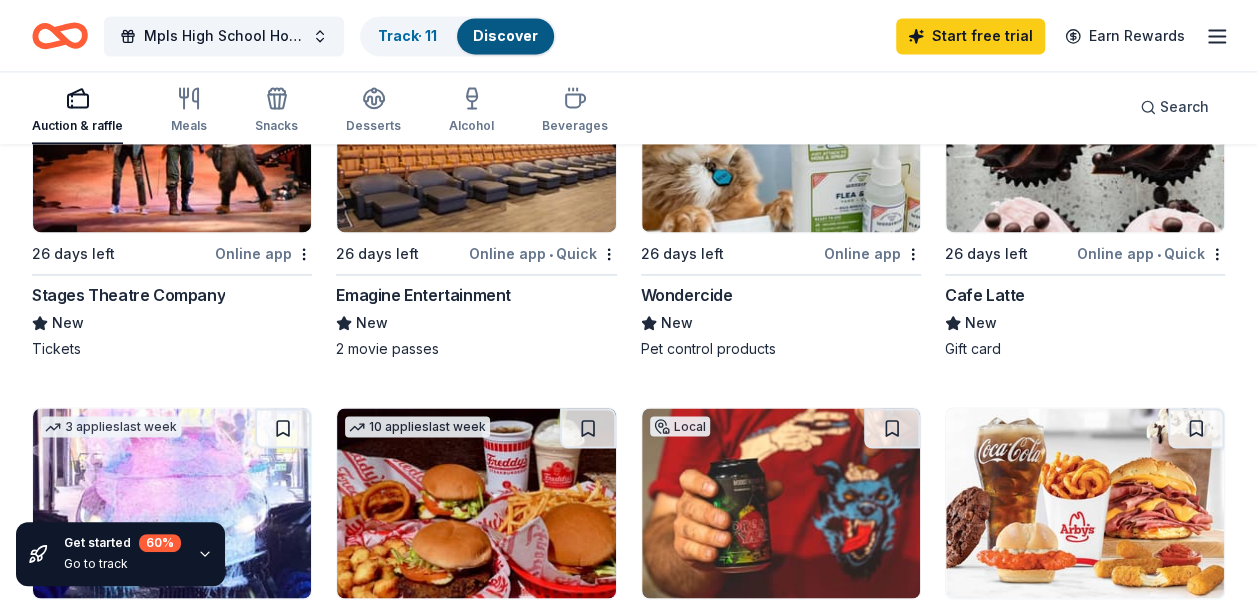 click on "Emagine Entertainment" at bounding box center (423, 295) 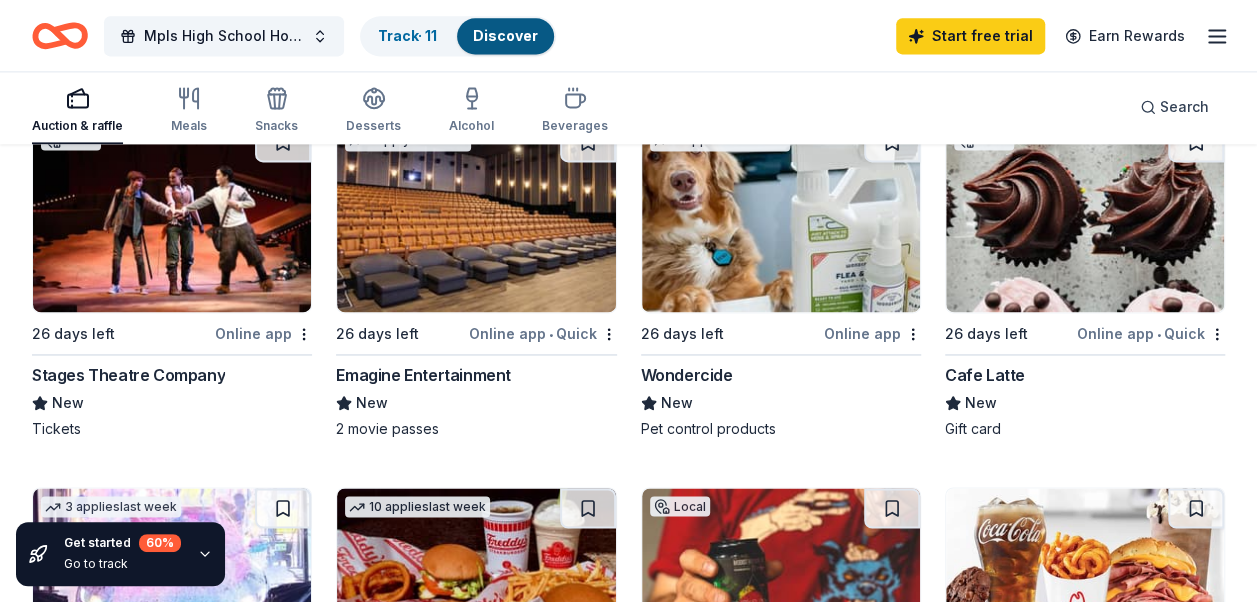 scroll, scrollTop: 1389, scrollLeft: 0, axis: vertical 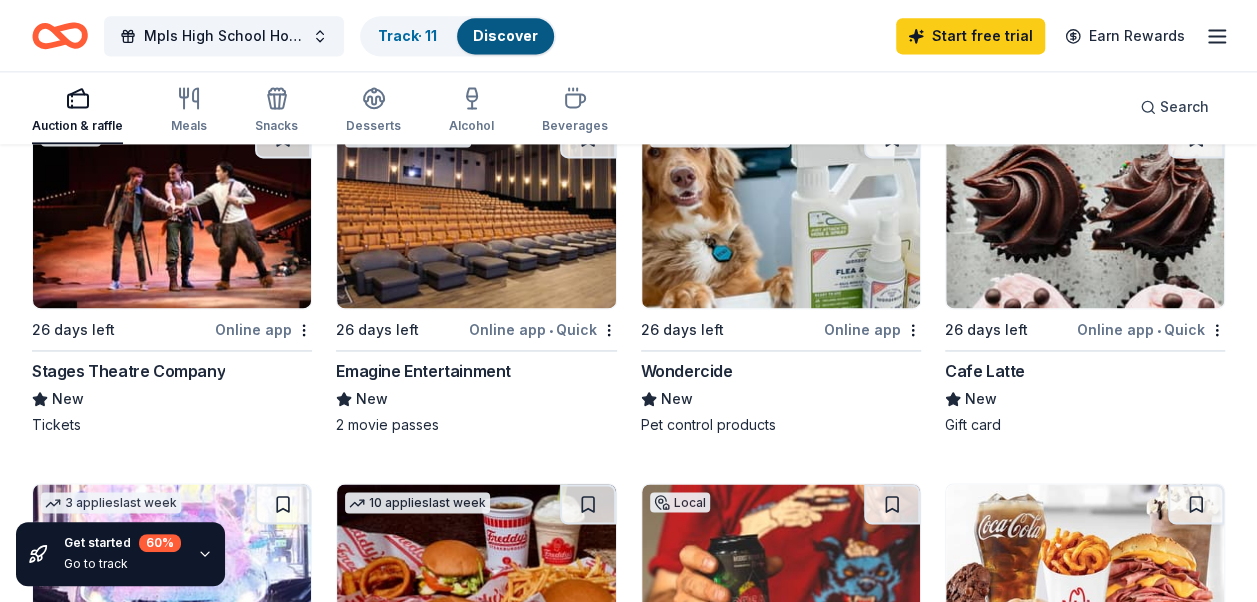 click at bounding box center (1085, 213) 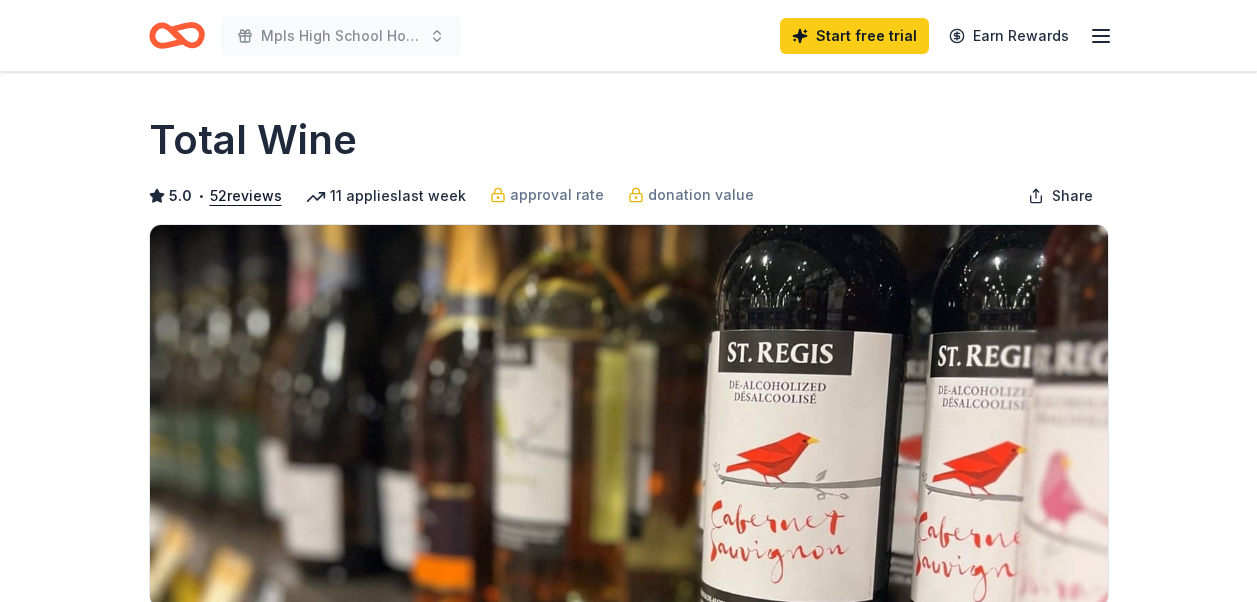 scroll, scrollTop: 0, scrollLeft: 0, axis: both 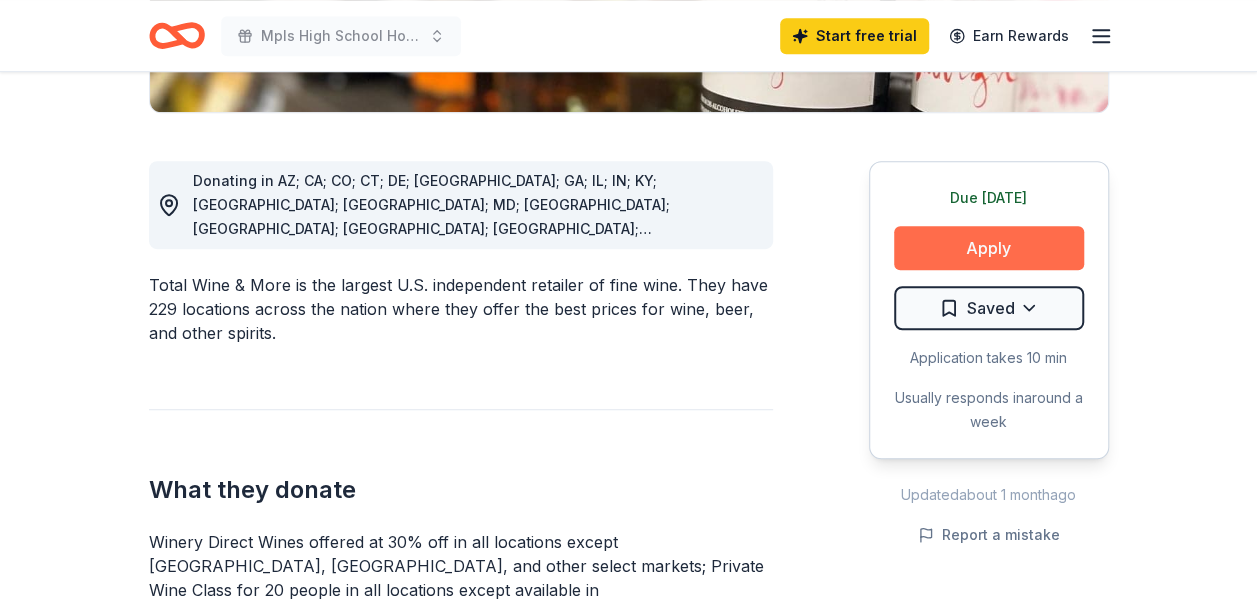 click on "Apply" at bounding box center (989, 248) 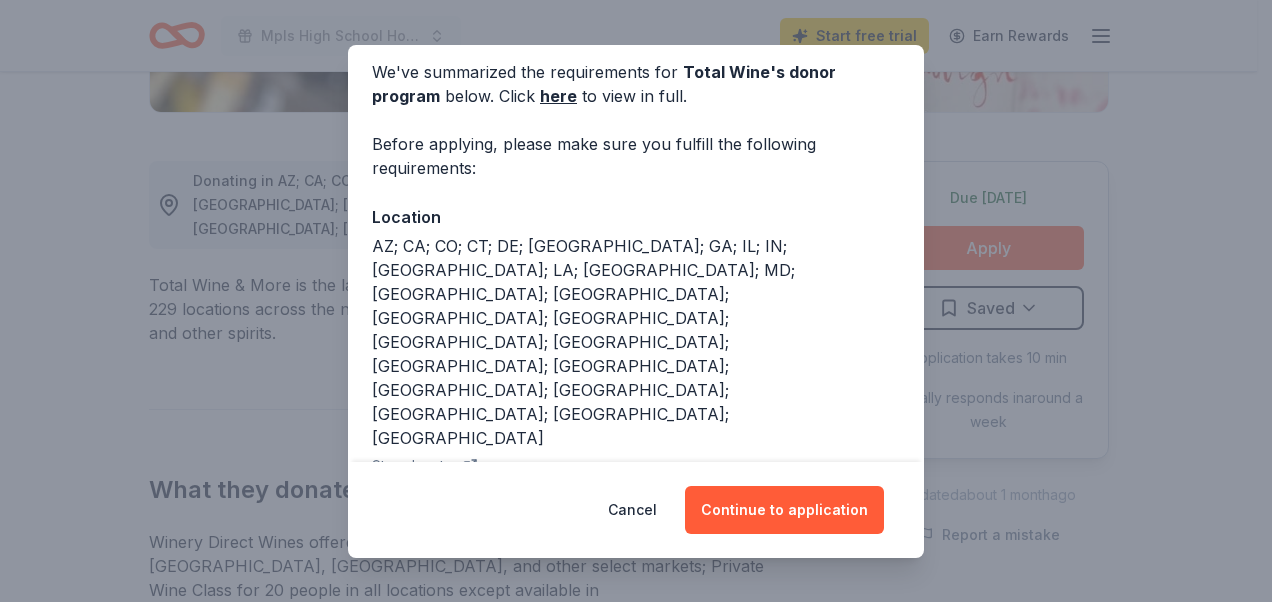 scroll, scrollTop: 114, scrollLeft: 0, axis: vertical 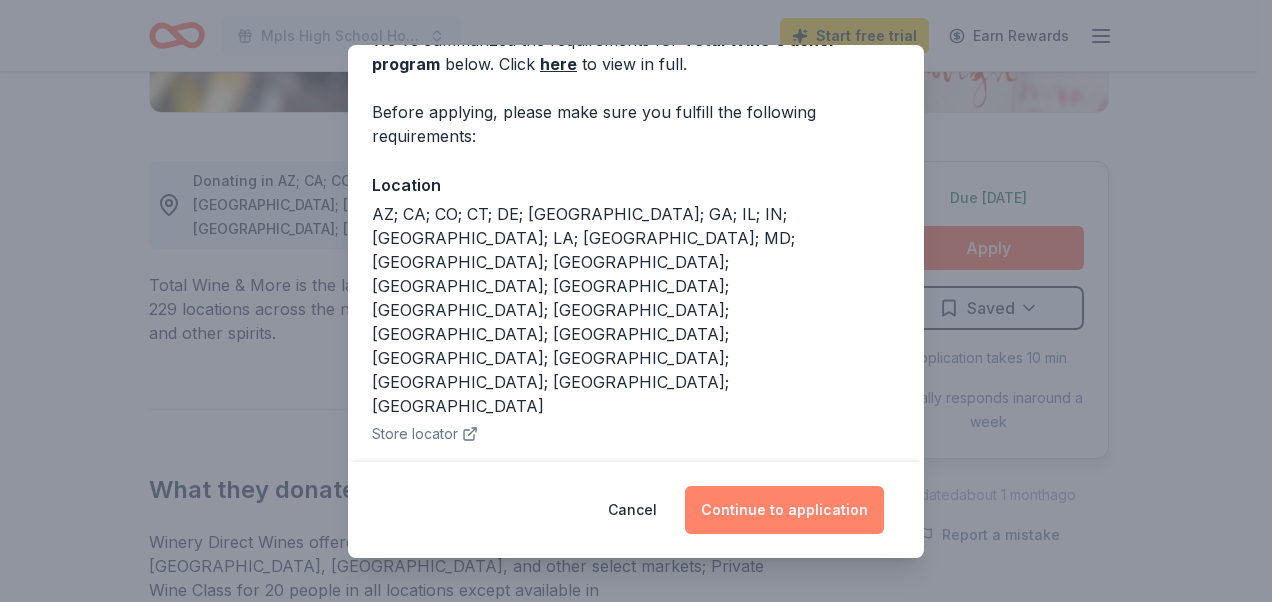 click on "Continue to application" at bounding box center [784, 510] 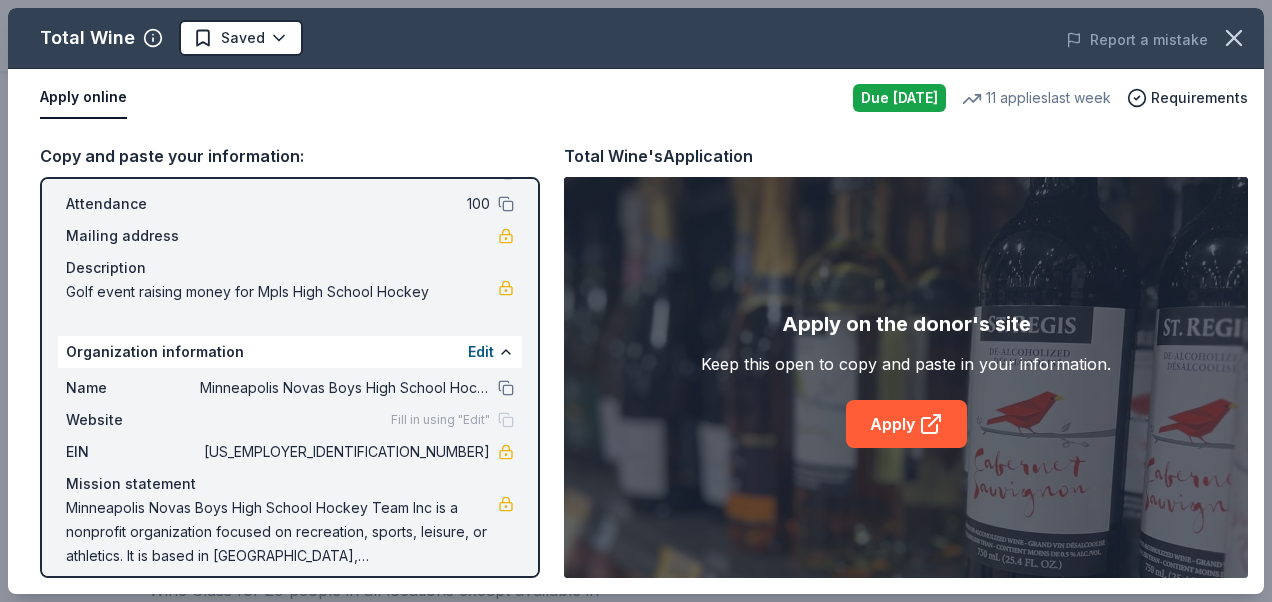 scroll, scrollTop: 123, scrollLeft: 0, axis: vertical 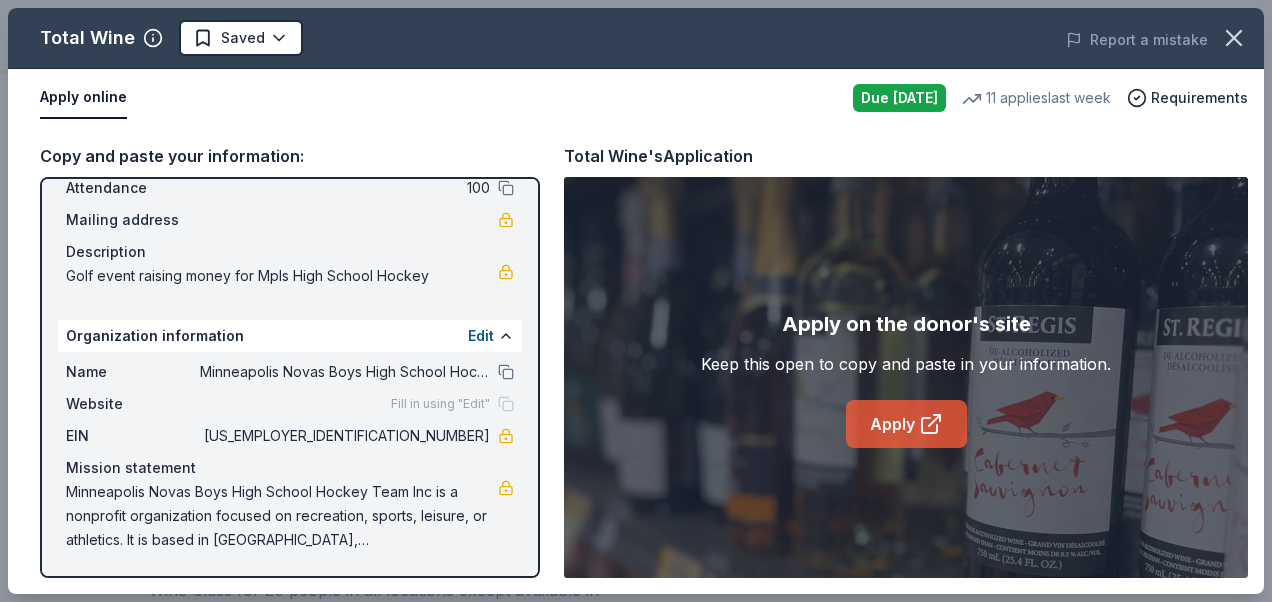 click on "Apply" at bounding box center [906, 424] 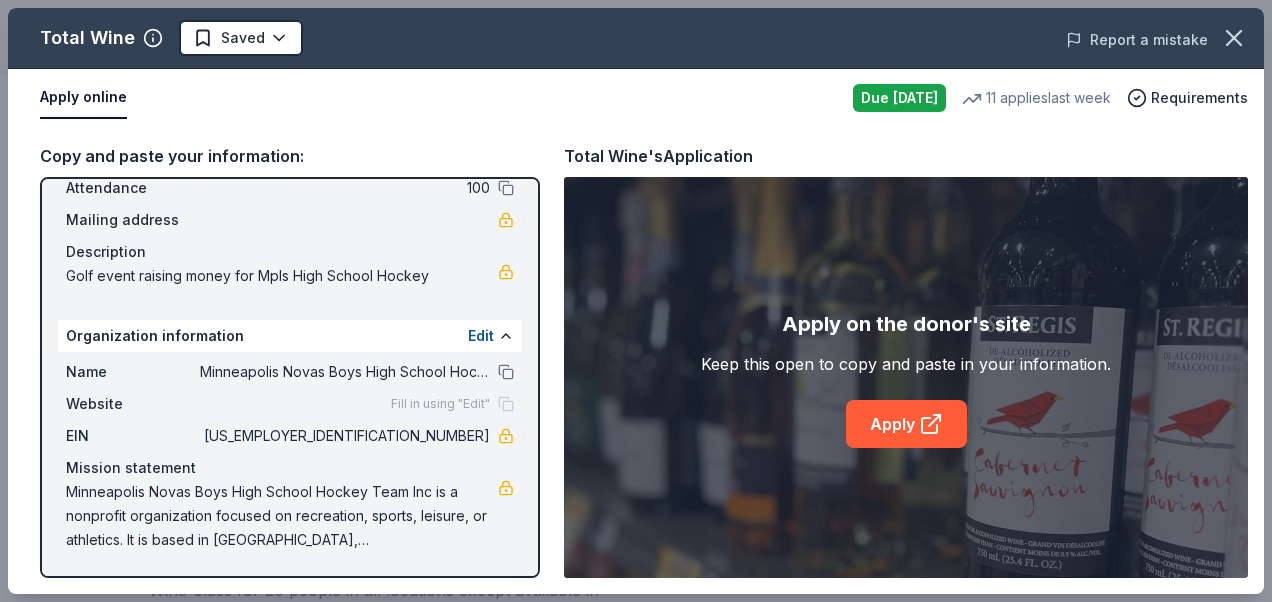 click on "Report a mistake" at bounding box center (1137, 40) 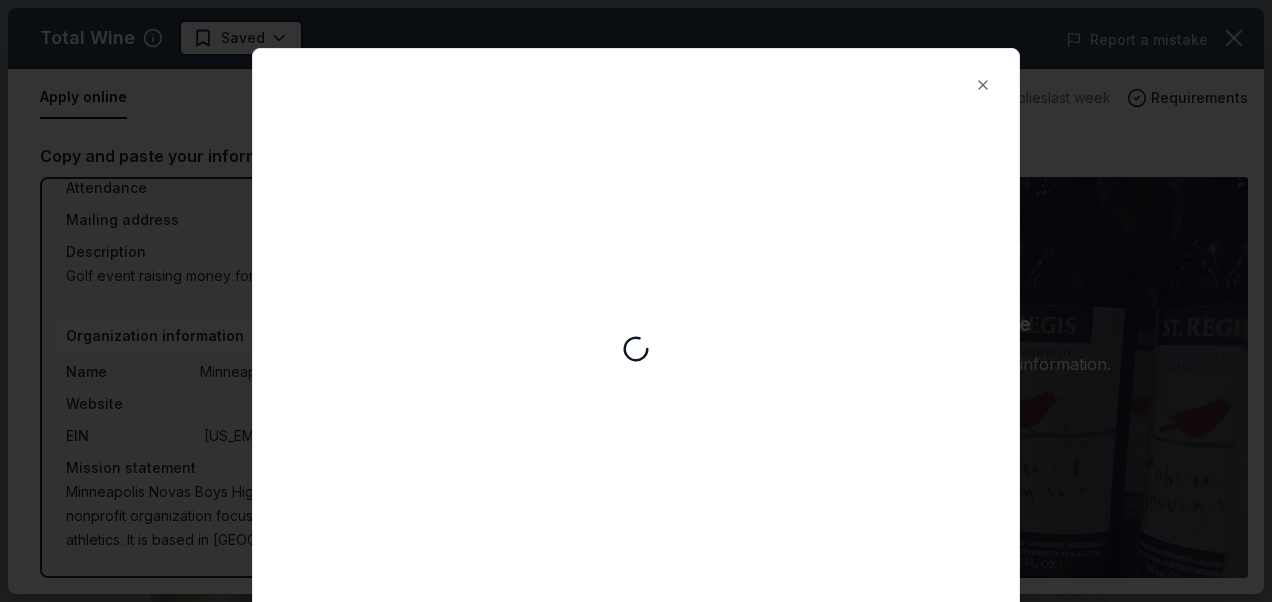 scroll, scrollTop: 0, scrollLeft: 0, axis: both 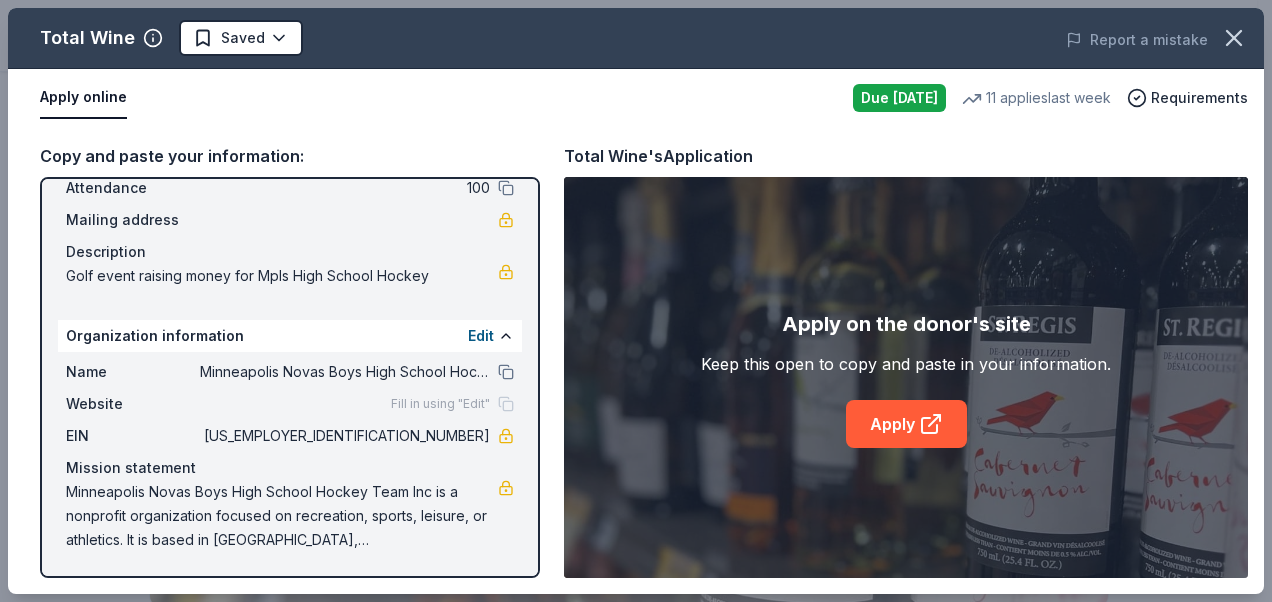 drag, startPoint x: 1021, startPoint y: 452, endPoint x: 1020, endPoint y: 498, distance: 46.010868 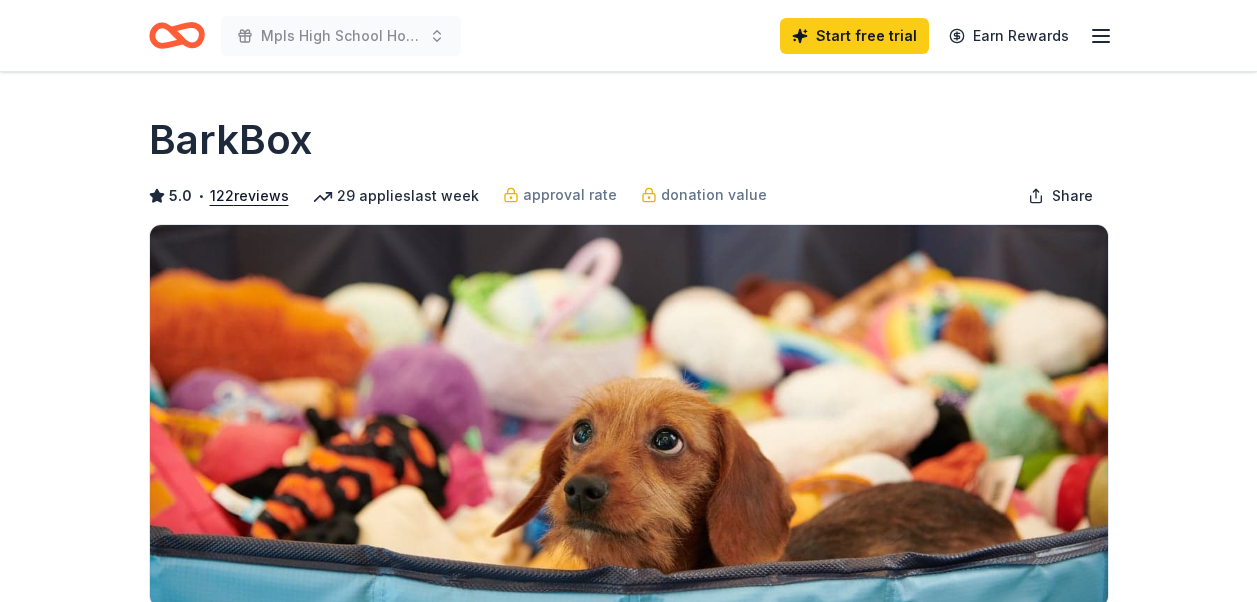 scroll, scrollTop: 0, scrollLeft: 0, axis: both 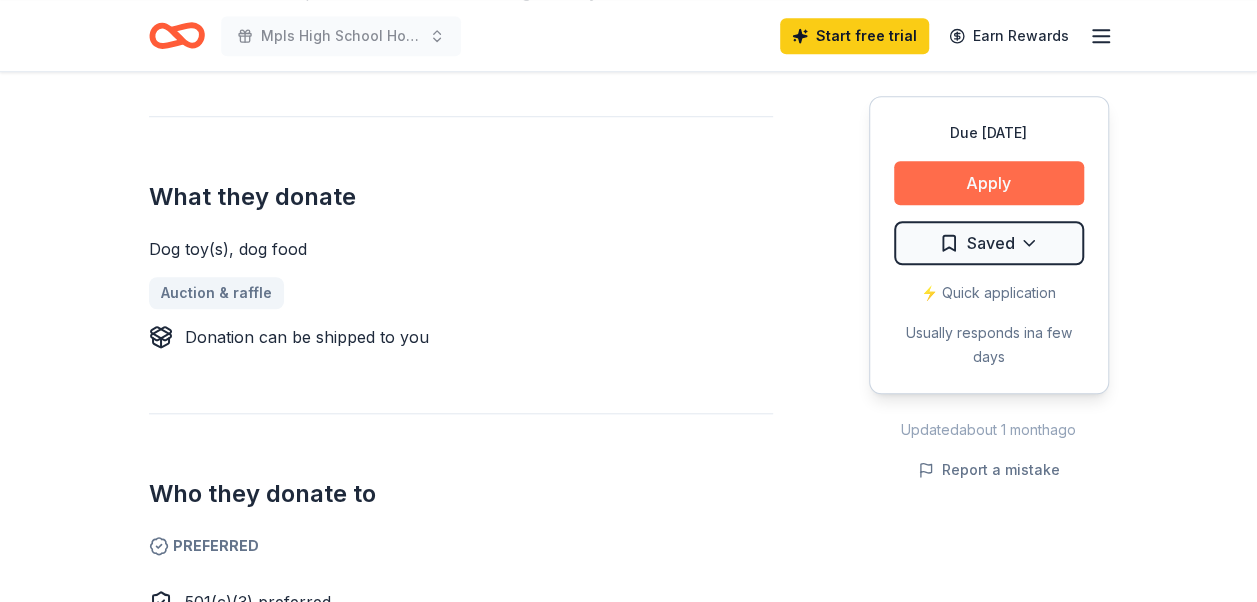 click on "Apply" at bounding box center [989, 183] 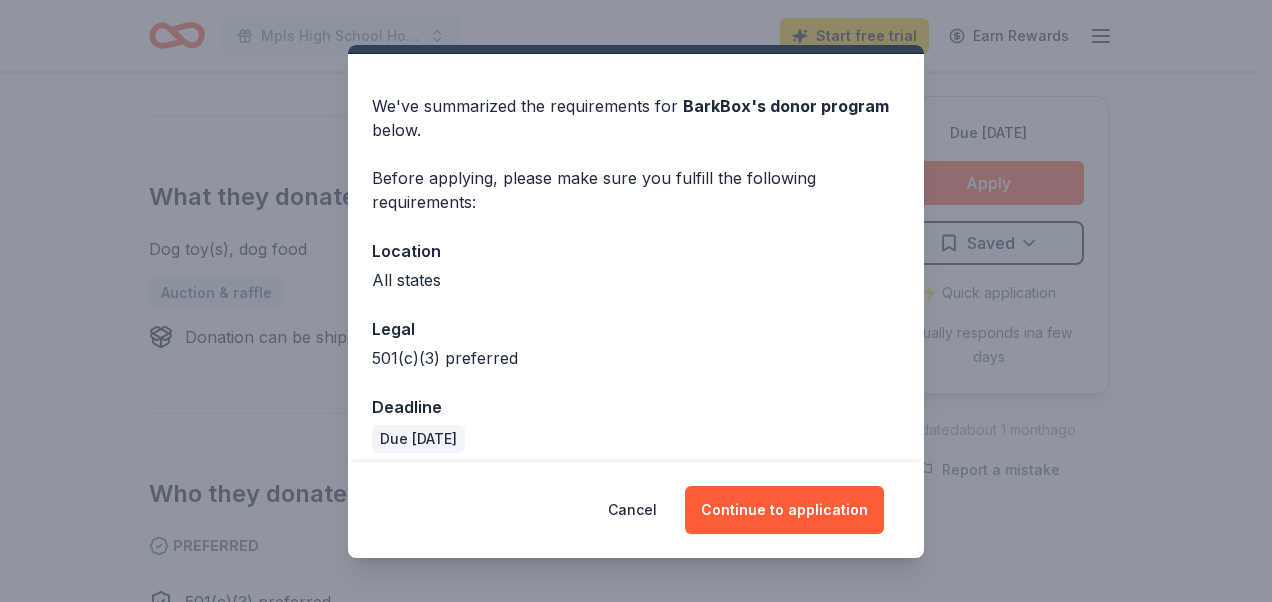 scroll, scrollTop: 62, scrollLeft: 0, axis: vertical 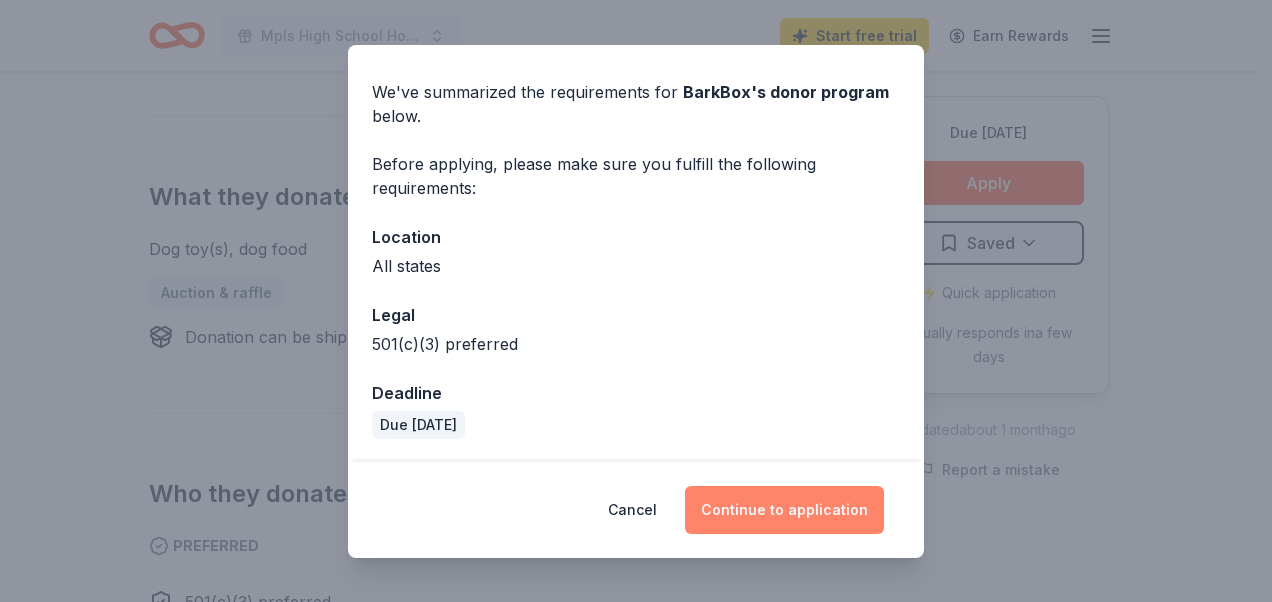 click on "Continue to application" at bounding box center [784, 510] 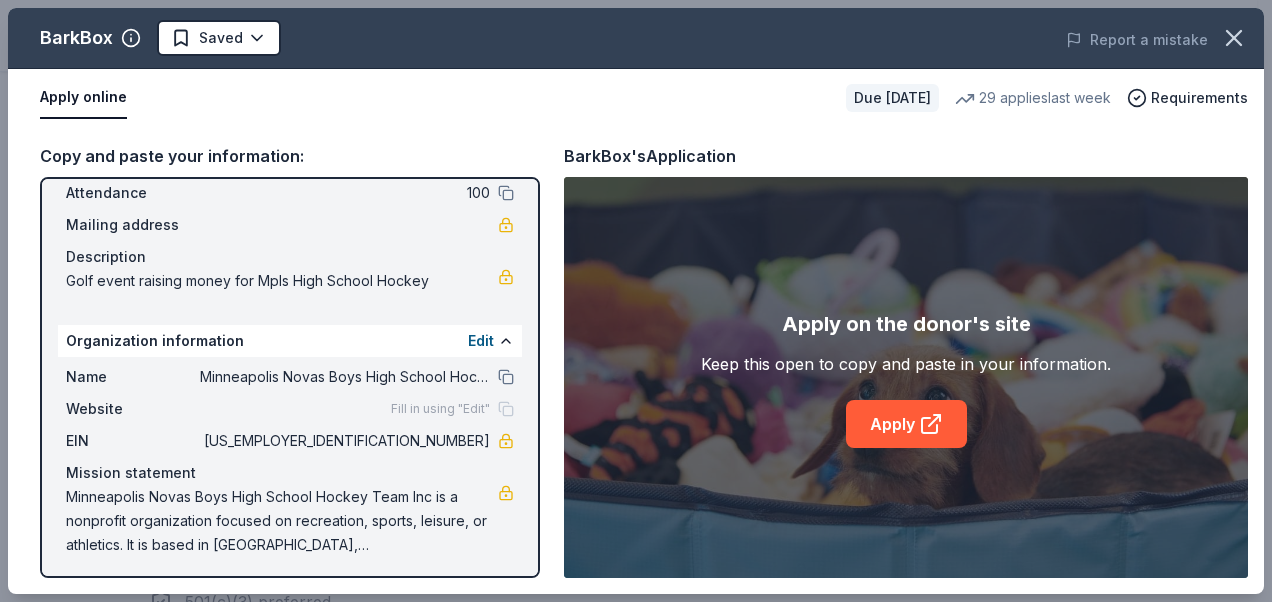 scroll, scrollTop: 123, scrollLeft: 0, axis: vertical 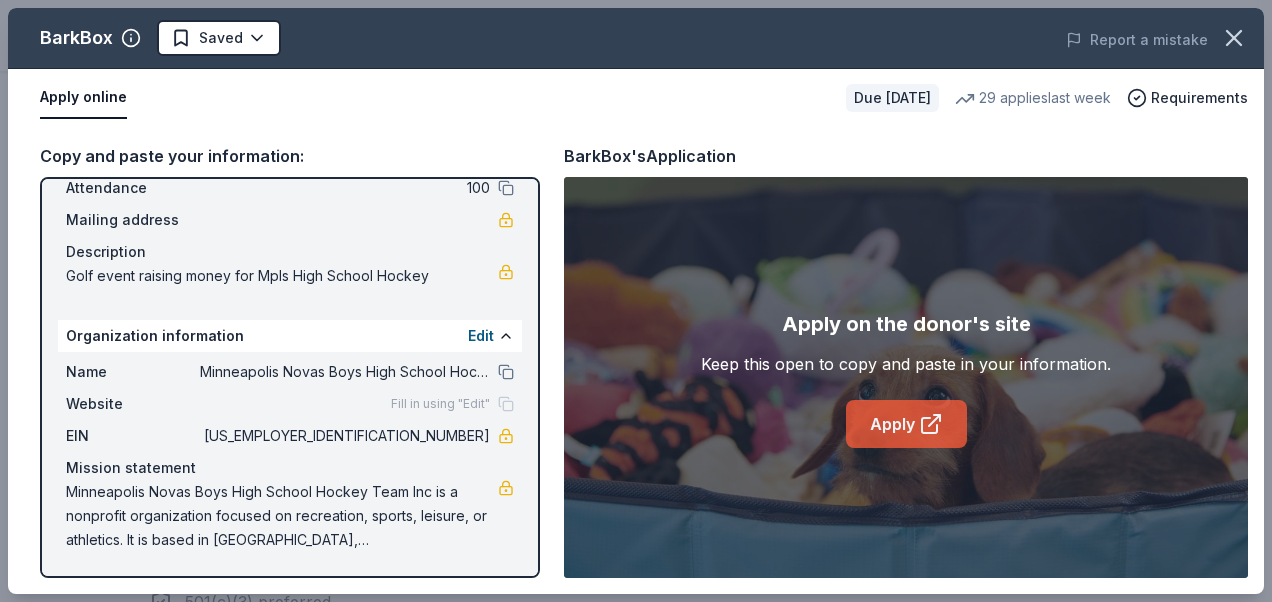 click on "Apply" at bounding box center (906, 424) 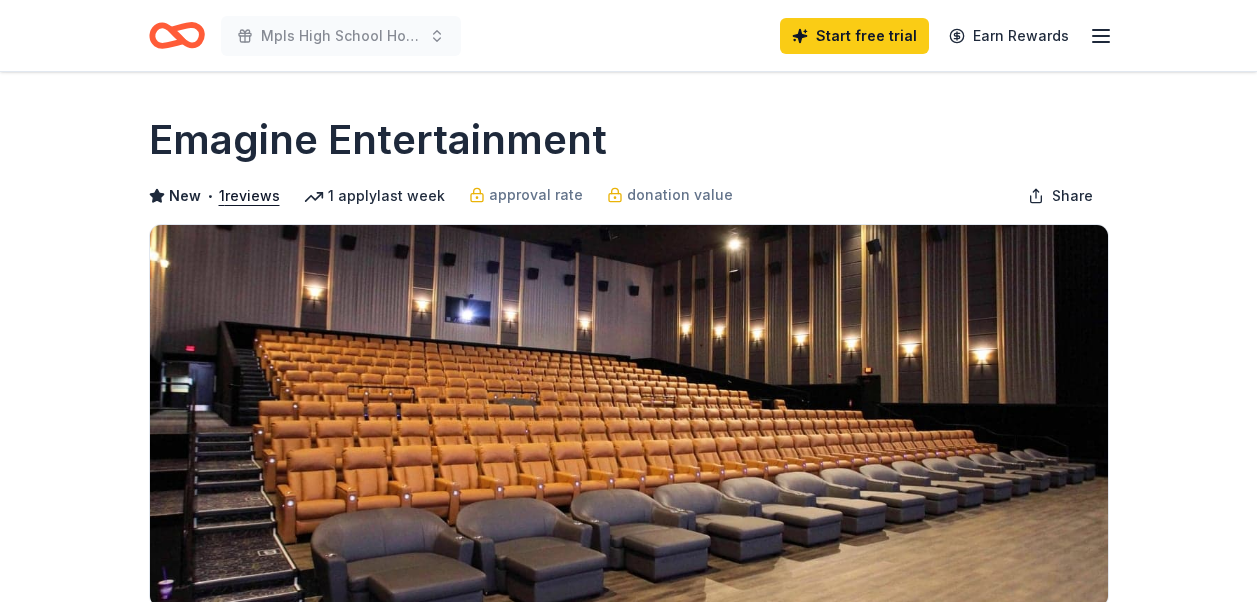 scroll, scrollTop: 0, scrollLeft: 0, axis: both 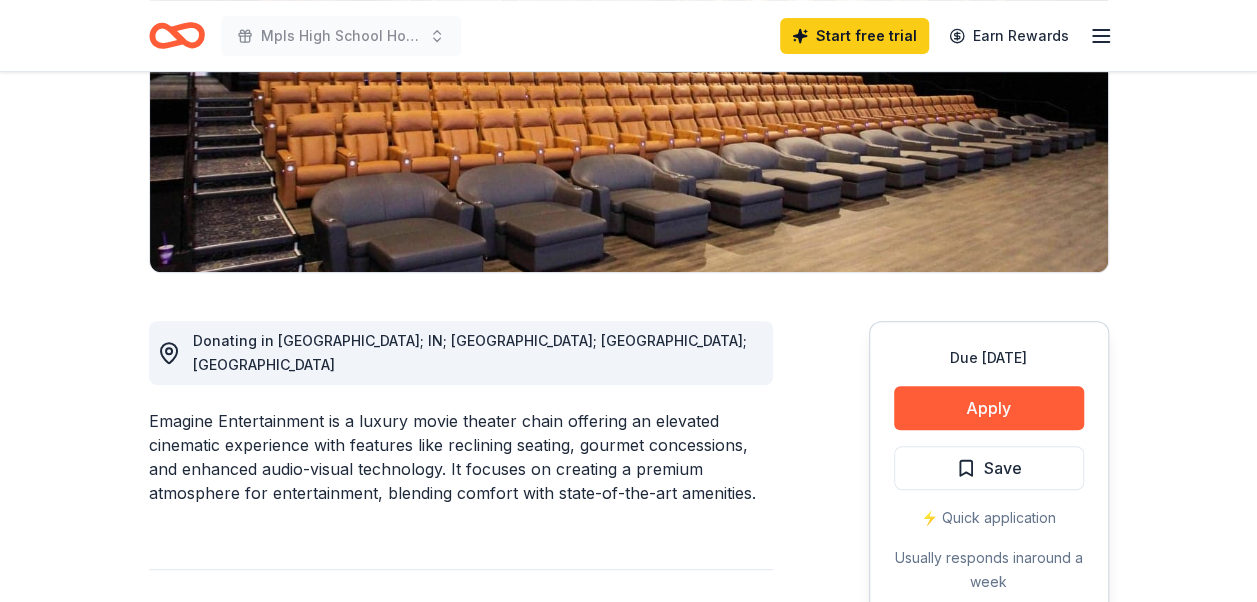 drag, startPoint x: 152, startPoint y: 401, endPoint x: 282, endPoint y: 394, distance: 130.18832 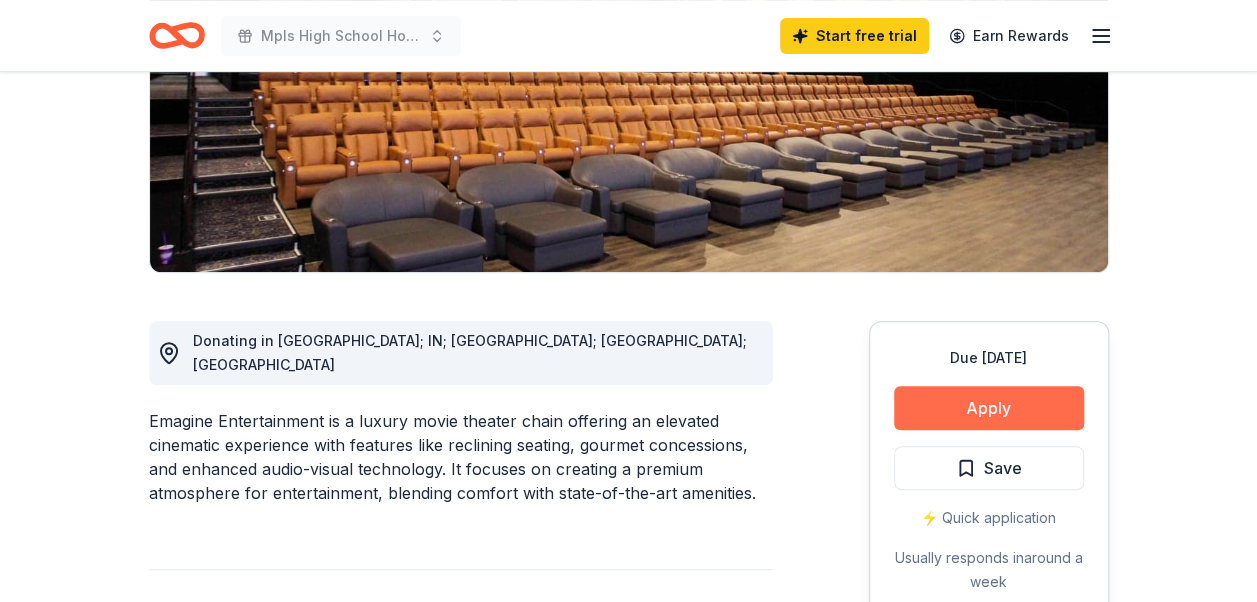 click on "Apply" at bounding box center [989, 408] 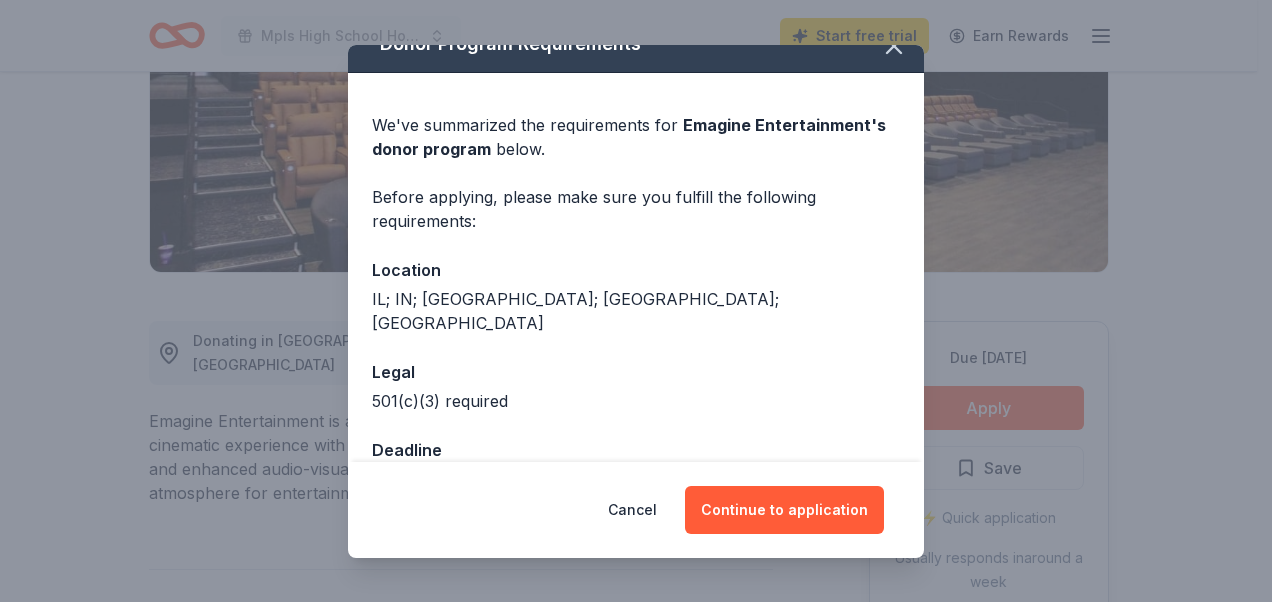 scroll, scrollTop: 62, scrollLeft: 0, axis: vertical 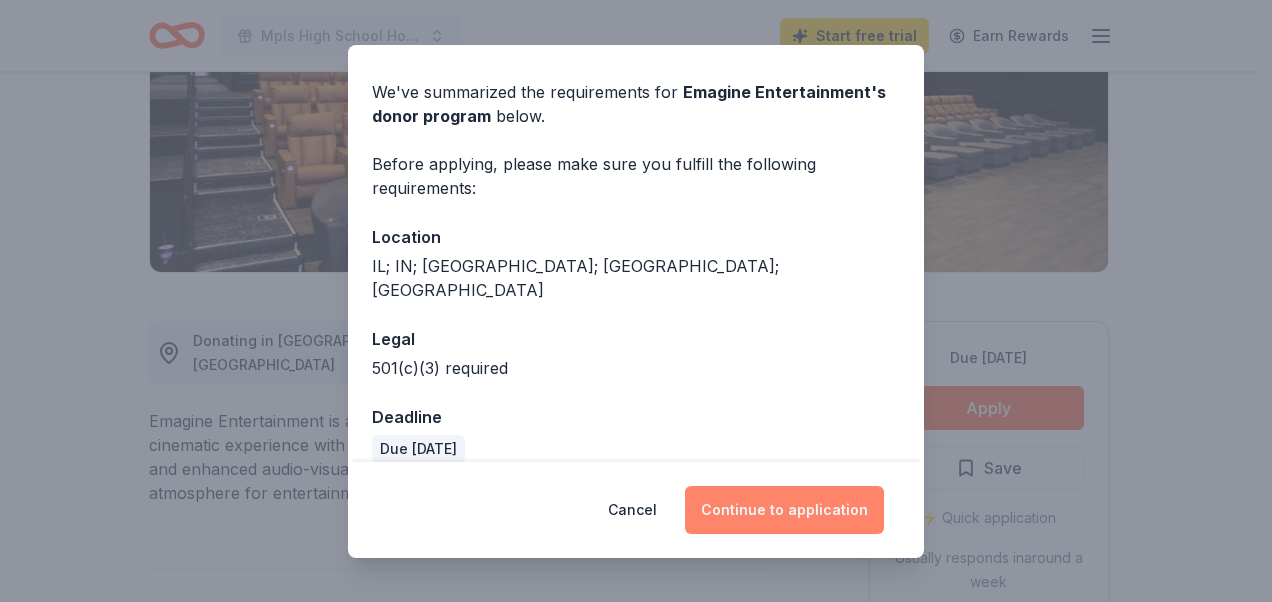 click on "Continue to application" at bounding box center [784, 510] 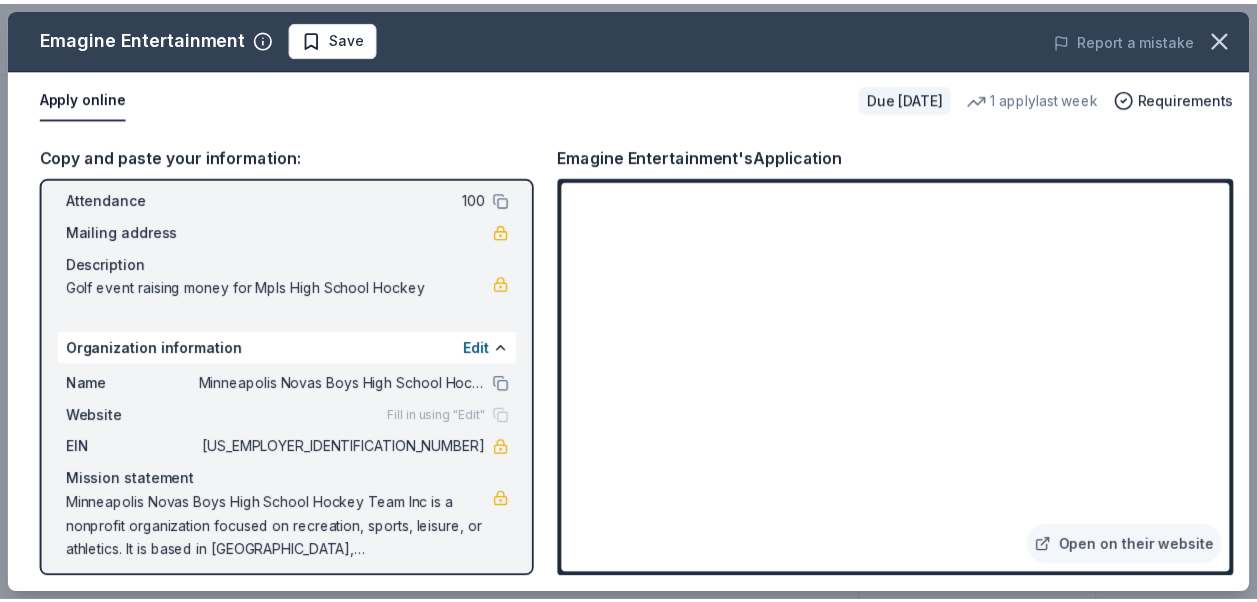 scroll, scrollTop: 123, scrollLeft: 0, axis: vertical 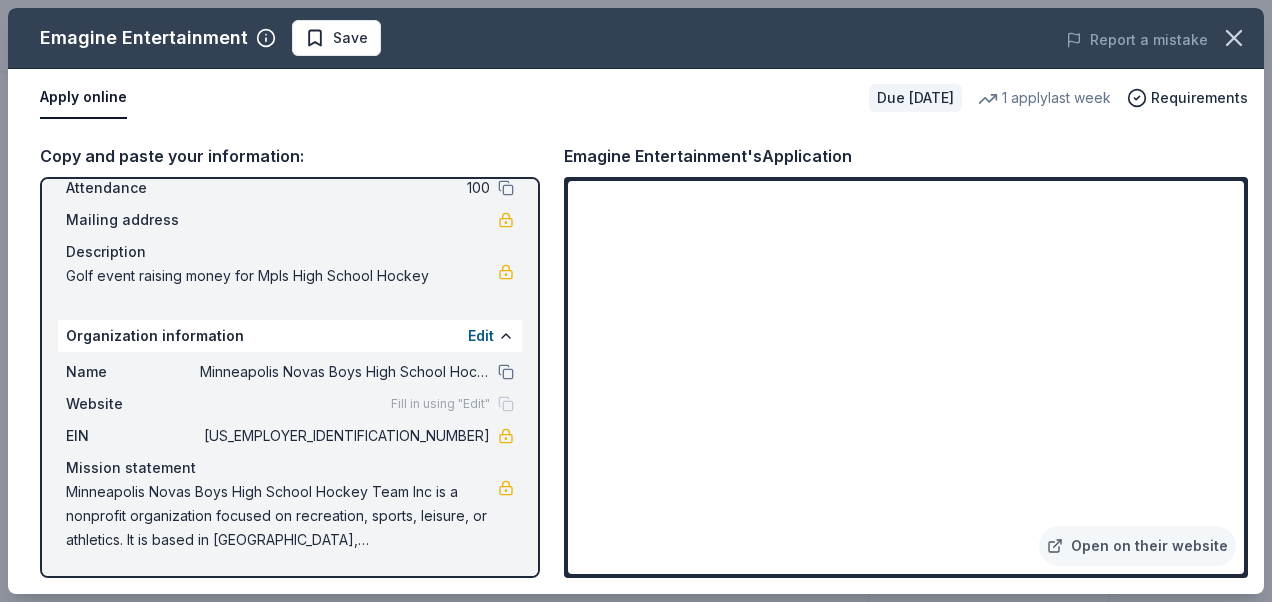 drag, startPoint x: 565, startPoint y: 154, endPoint x: 576, endPoint y: 162, distance: 13.601471 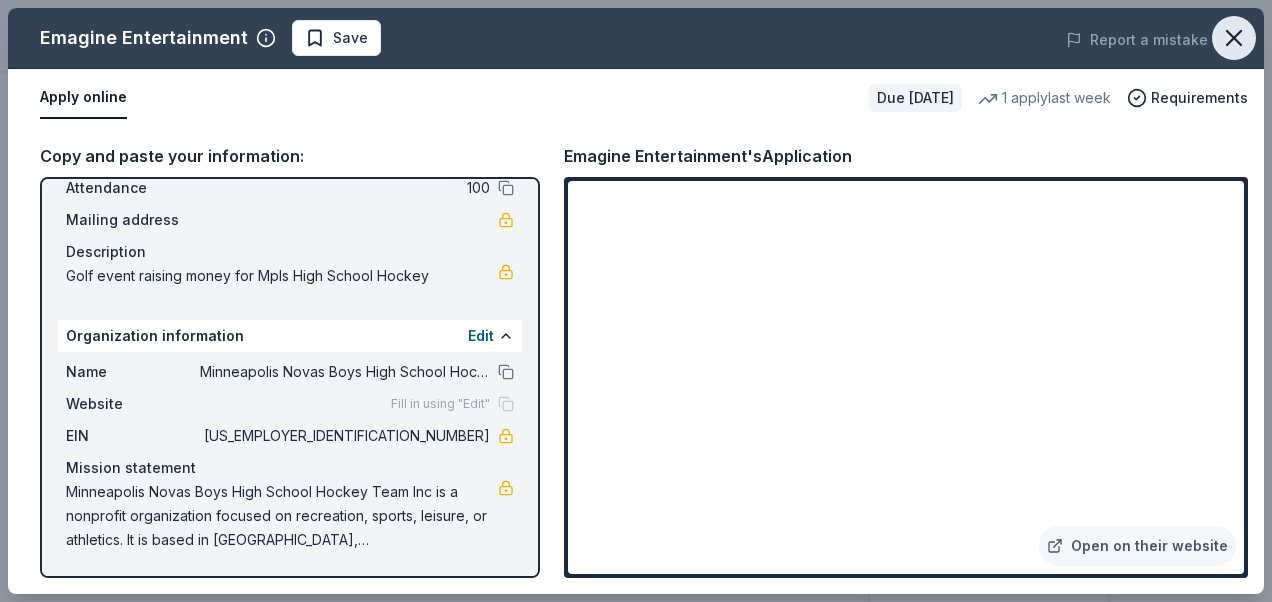 click 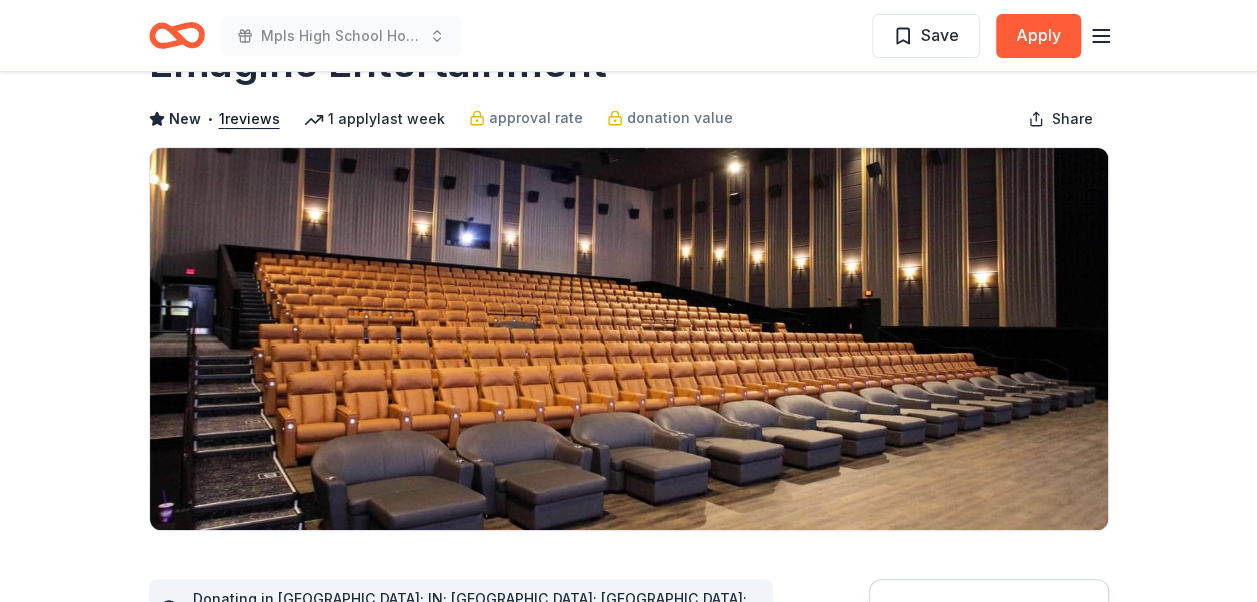 scroll, scrollTop: 0, scrollLeft: 0, axis: both 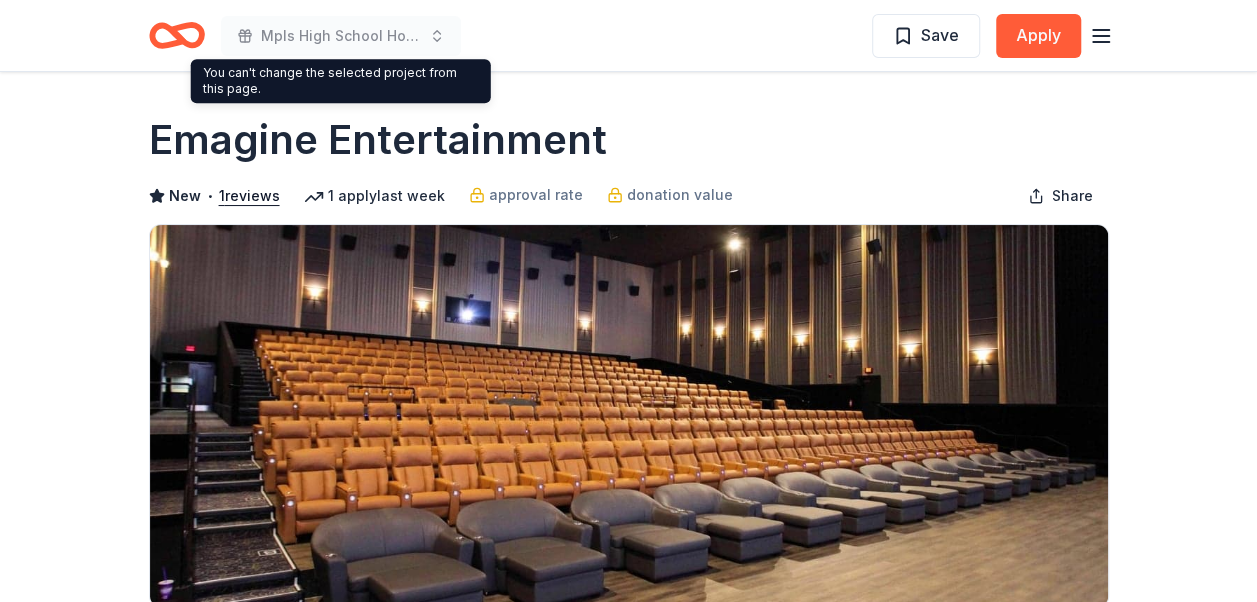 click on "Mpls High School Hockey Fundraiser Save Apply Due in 26 days Share Emagine Entertainment New • 1  reviews 1   apply  last week approval rate donation value Share Donating in IL; IN; MI; MN; WI Emagine Entertainment is a luxury movie theater chain offering an elevated cinematic experience with features like reclining seating, gourmet concessions, and enhanced audio-visual technology. It focuses on creating a premium atmosphere for entertainment, blending comfort with state-of-the-art amenities. What they donate 2 movie passes Auction & raffle Donation can be shipped to you Donation is small & easy to send to guests You may submit applications every   year   Who they donate to  Preferred 501(c)(3) required Due in 26 days Apply Save ⚡️ Quick application Usually responds in  around a week Updated  about 1 month  ago Report a mistake approval rate 20 % approved 30 % declined 50 % no response donation value (average) 20% 70% 0% 10% $xx - $xx $xx - $xx $xx - $xx $xx - $xx Start free Pro trial New • 1 • 29" at bounding box center (628, 1548) 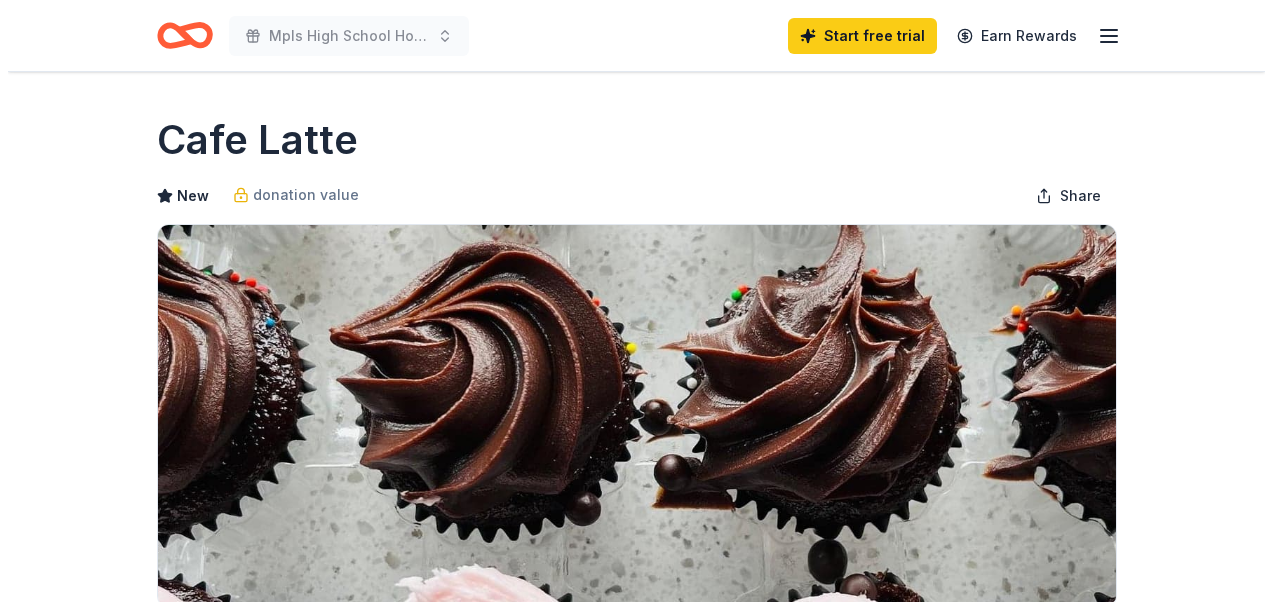 scroll, scrollTop: 0, scrollLeft: 0, axis: both 